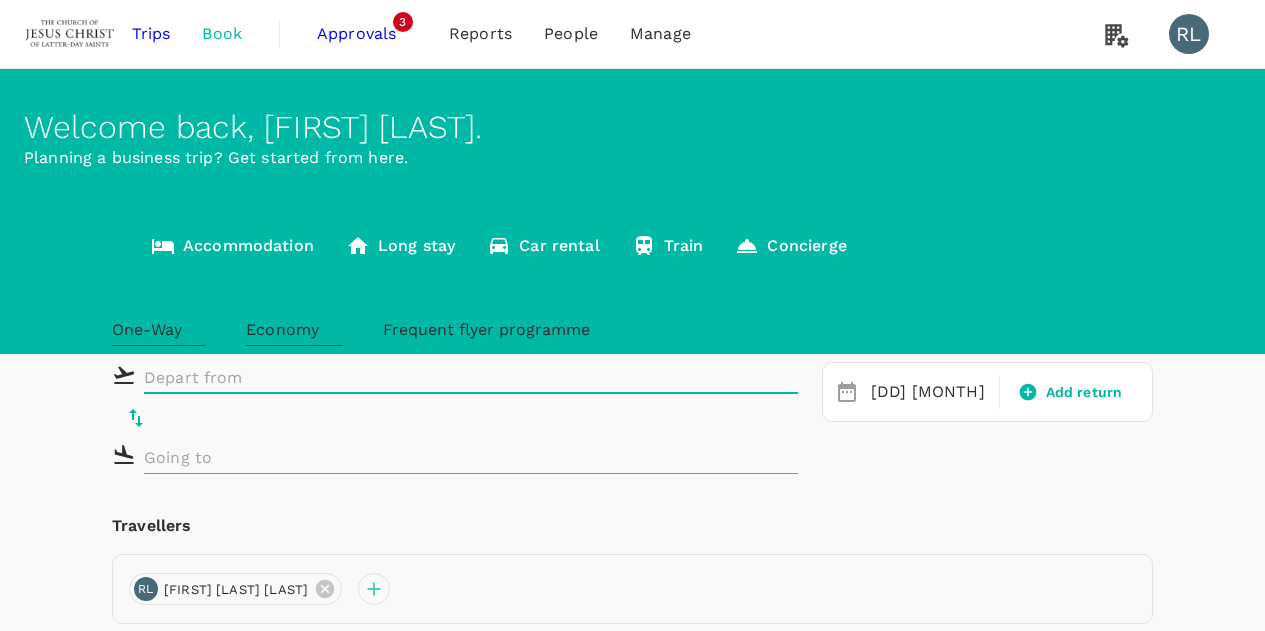 scroll, scrollTop: 0, scrollLeft: 0, axis: both 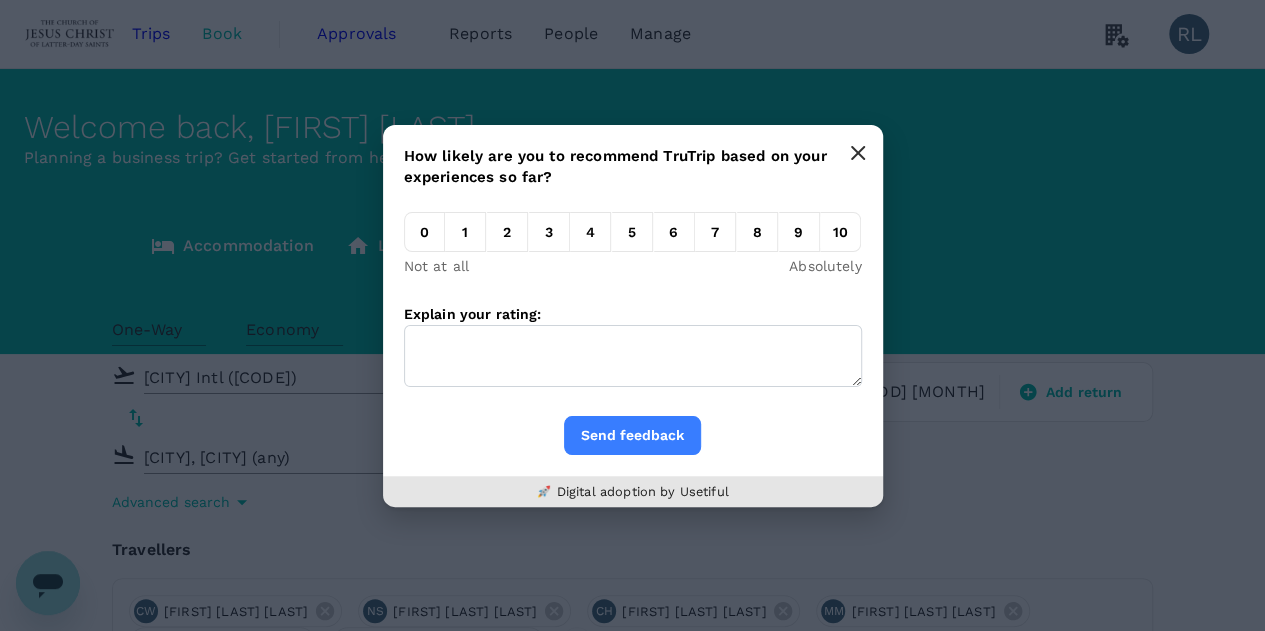 click at bounding box center [858, 153] 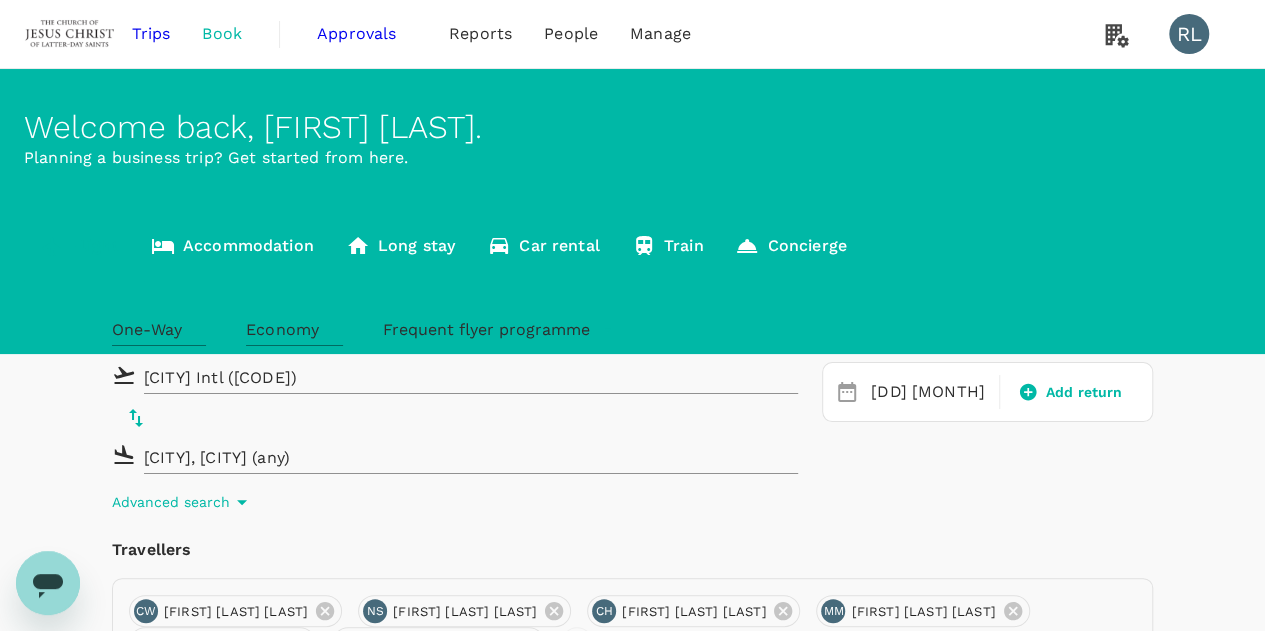 click on "Trips" at bounding box center [151, 34] 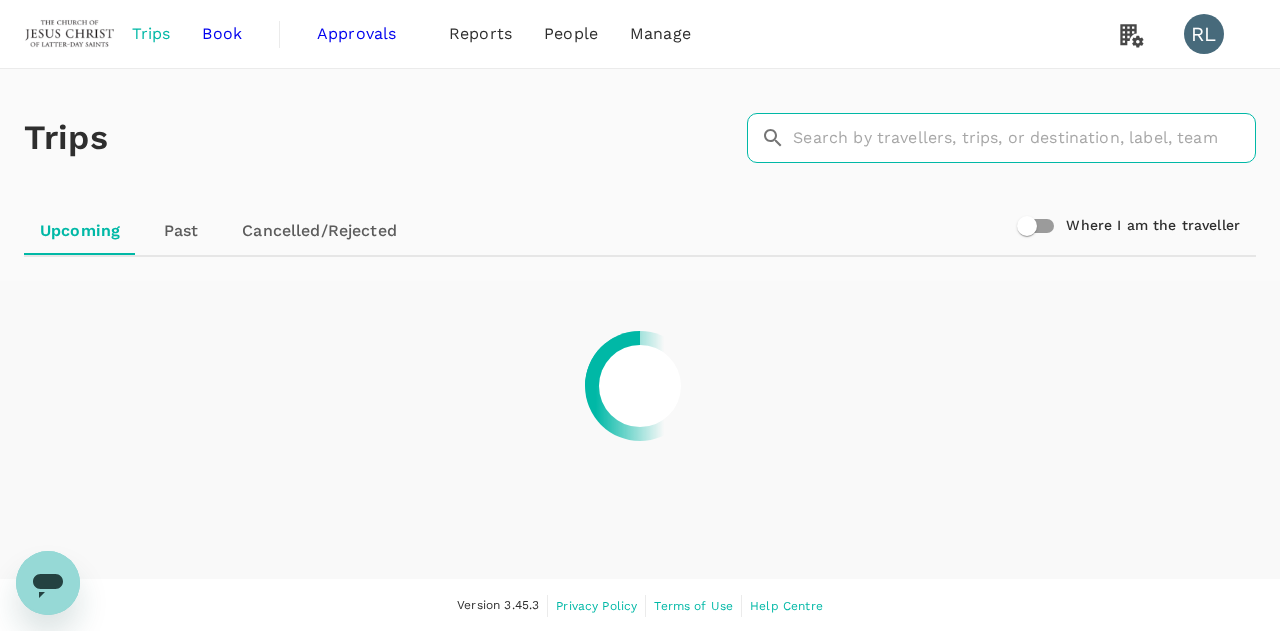 click at bounding box center (1024, 138) 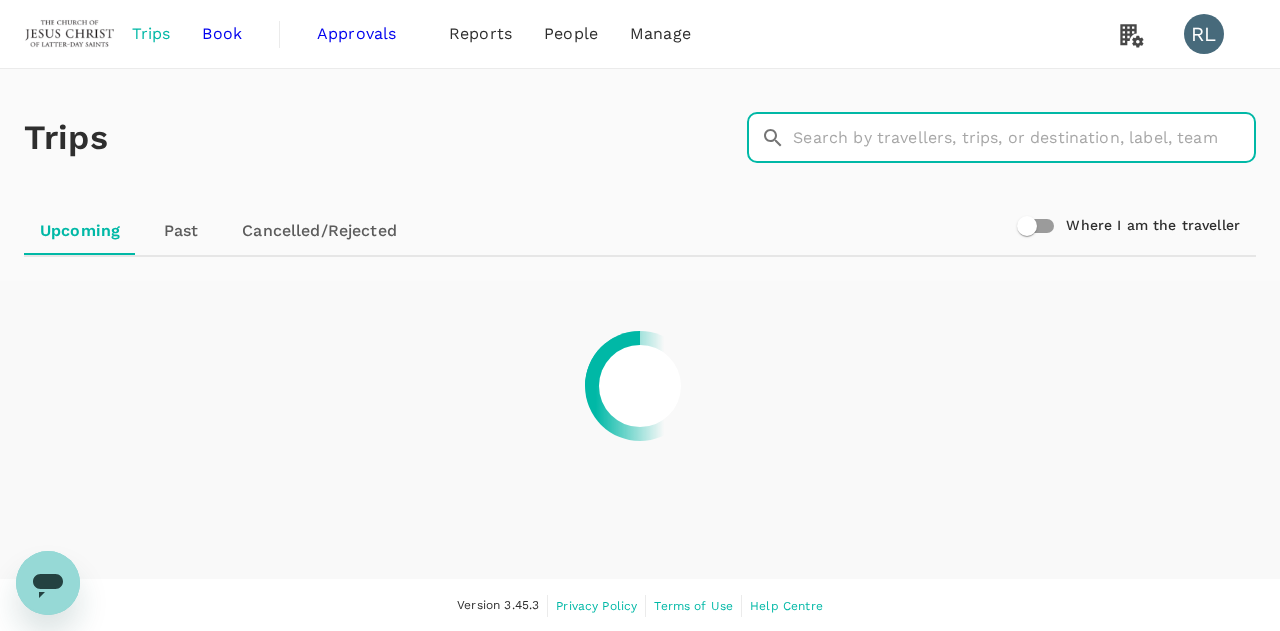 paste on "A20250620810517" 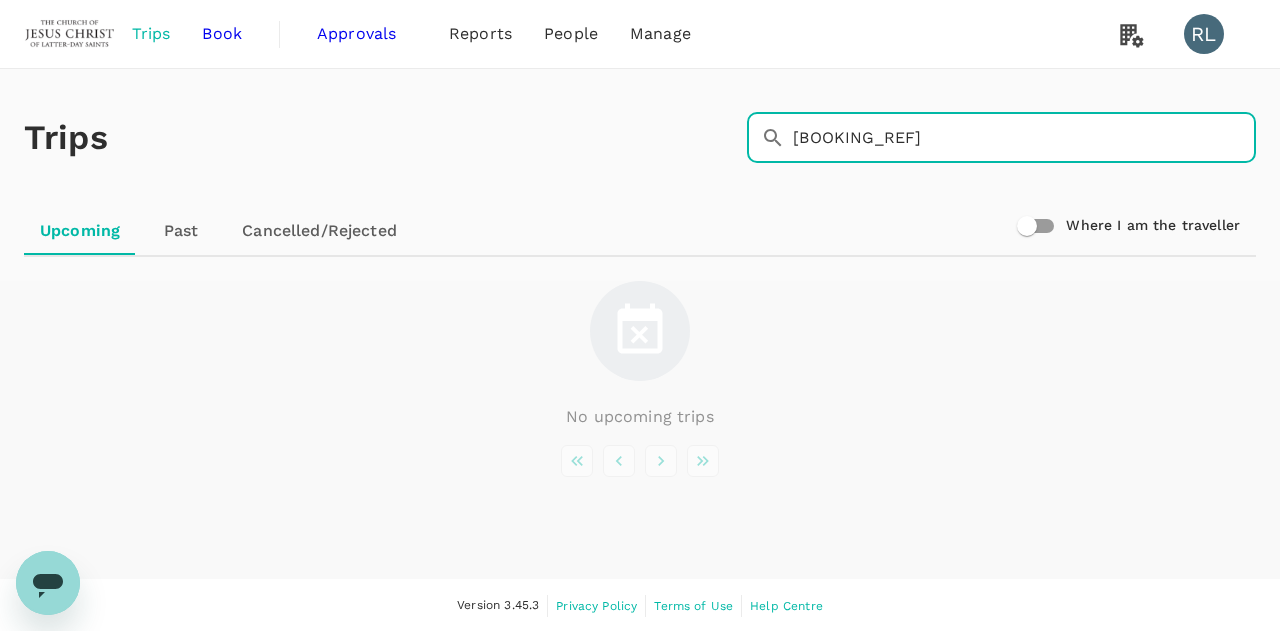 drag, startPoint x: 712, startPoint y: 630, endPoint x: 810, endPoint y: 129, distance: 510.49487 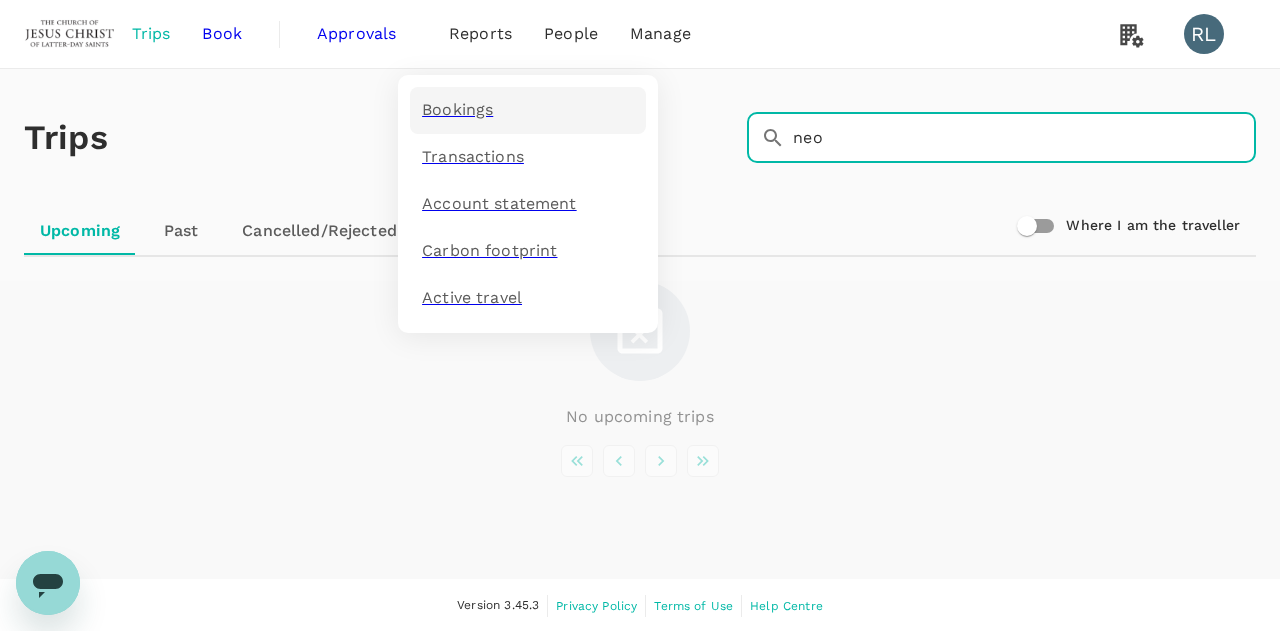 type on "neo" 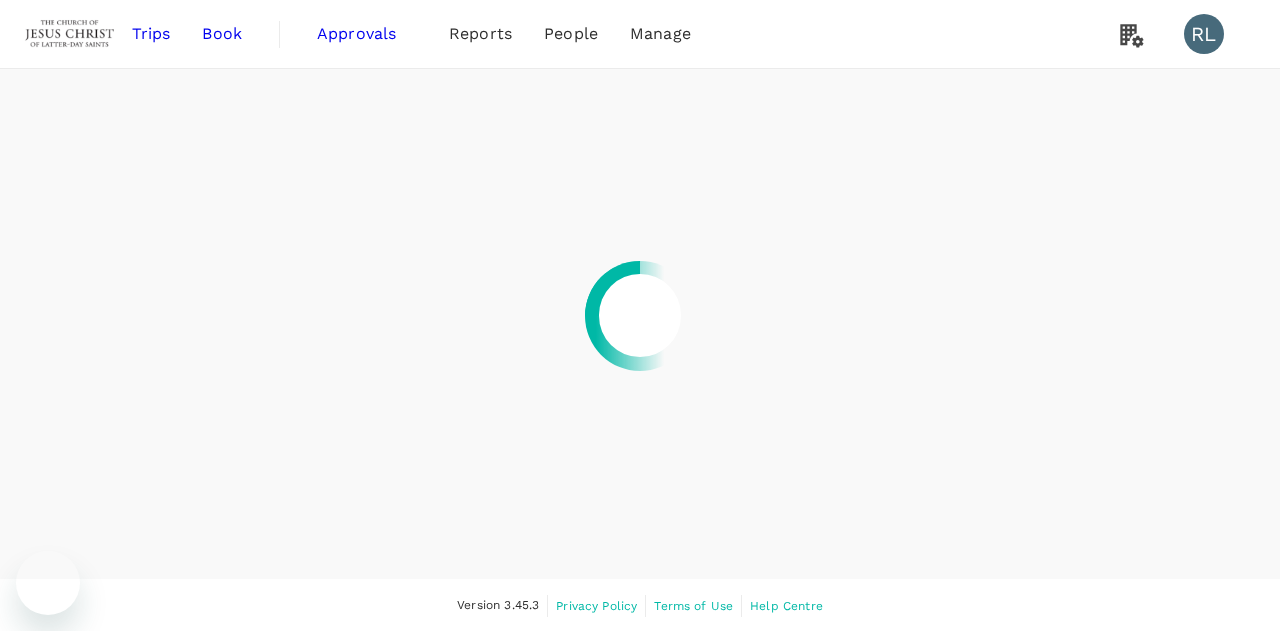 scroll, scrollTop: 0, scrollLeft: 0, axis: both 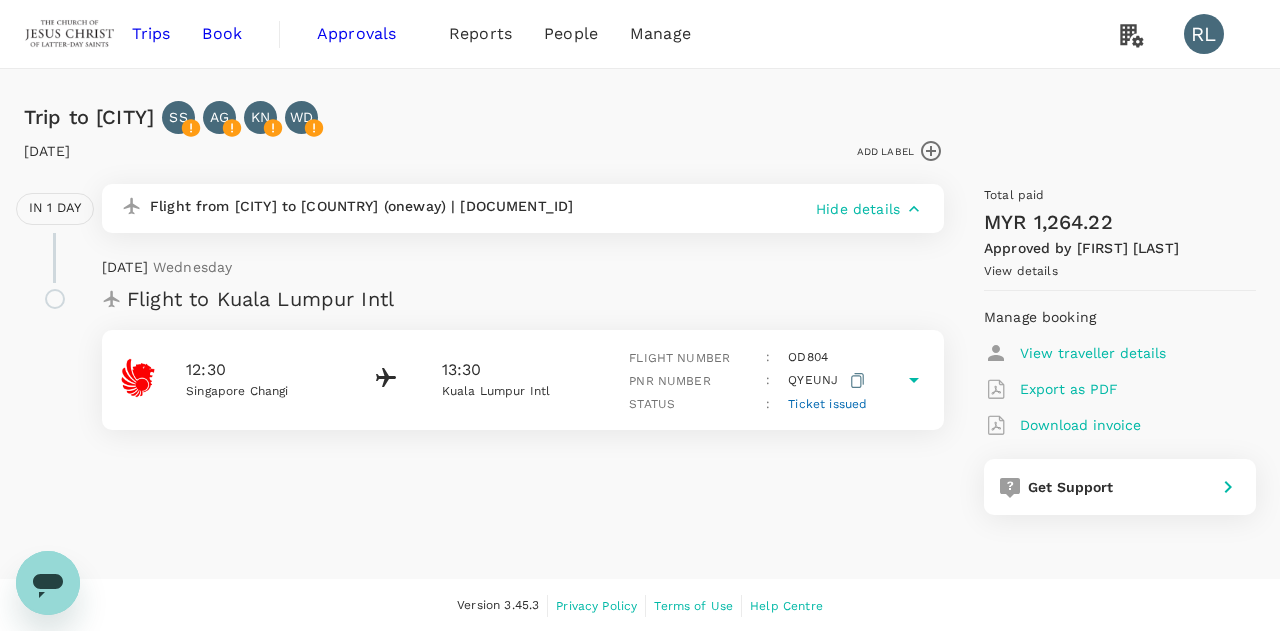 click on "Ticket issued" at bounding box center [827, 404] 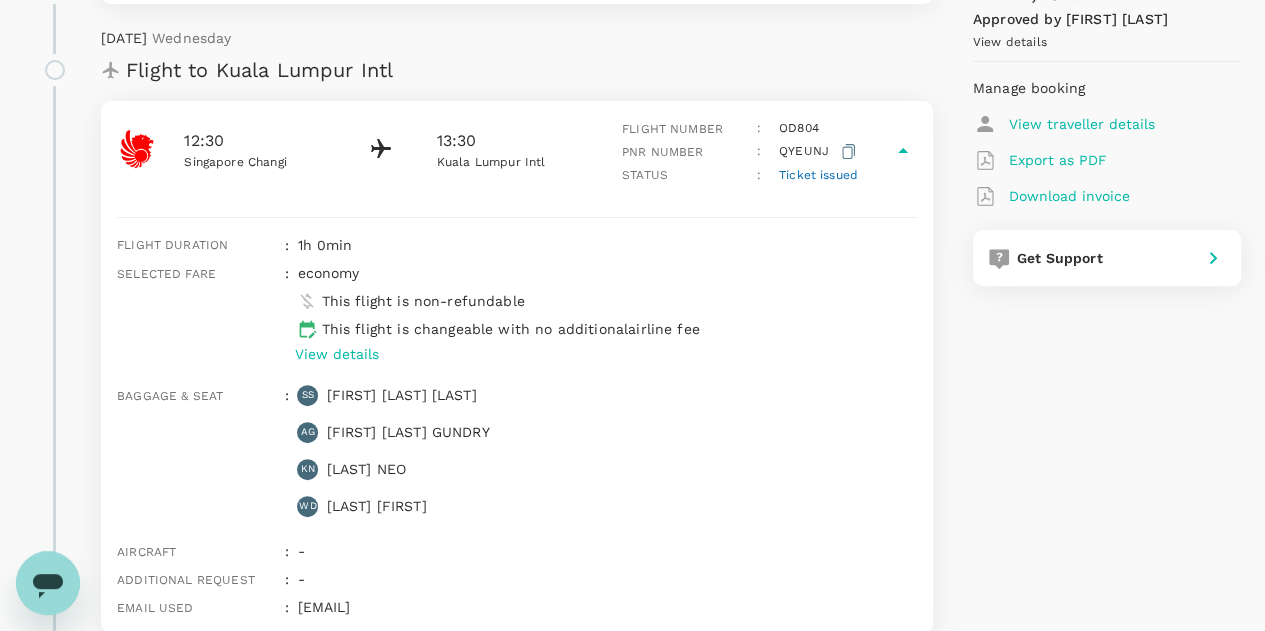 scroll, scrollTop: 235, scrollLeft: 0, axis: vertical 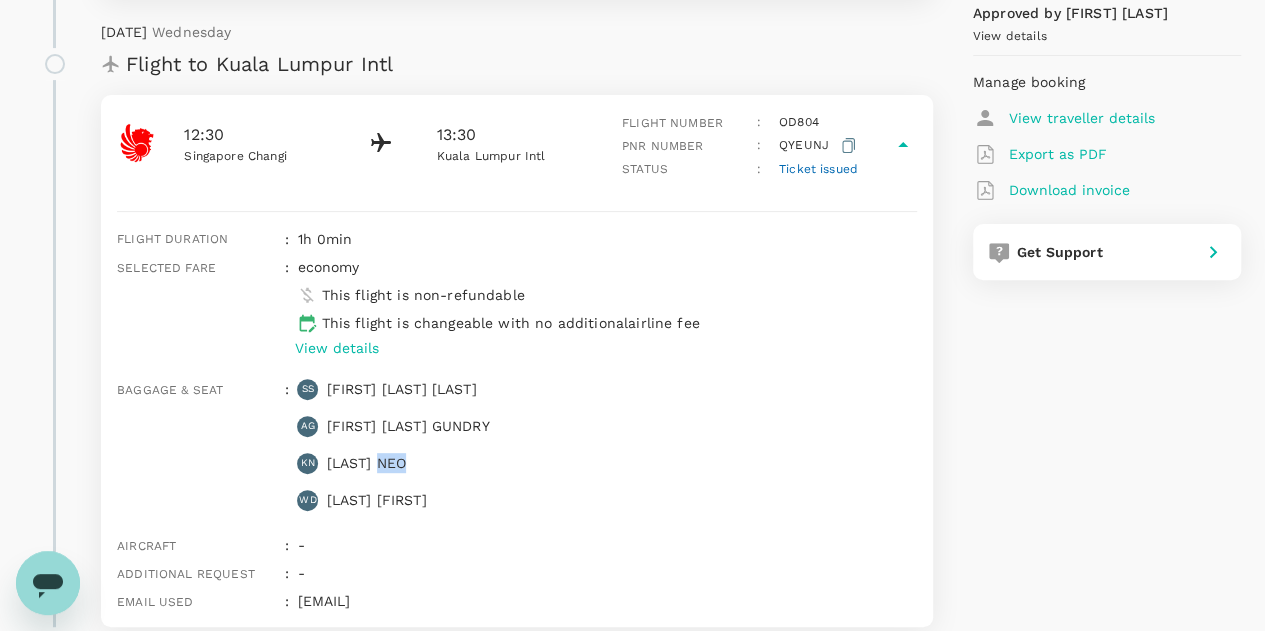 drag, startPoint x: 464, startPoint y: 457, endPoint x: 436, endPoint y: 454, distance: 28.160255 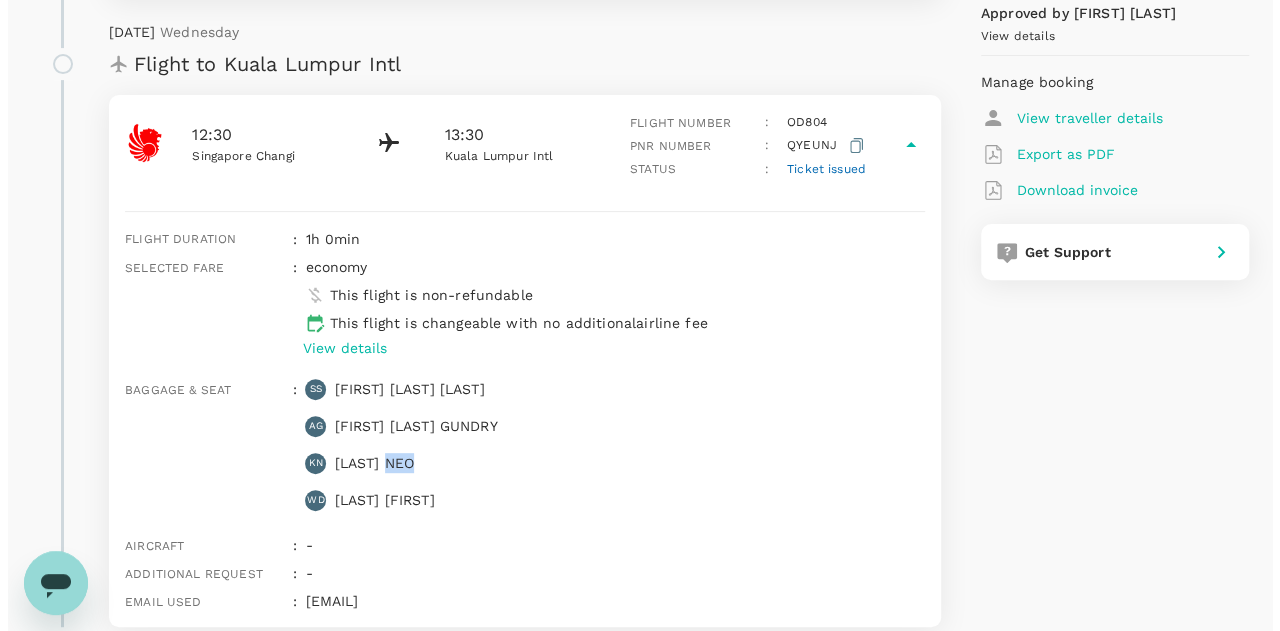 scroll, scrollTop: 0, scrollLeft: 0, axis: both 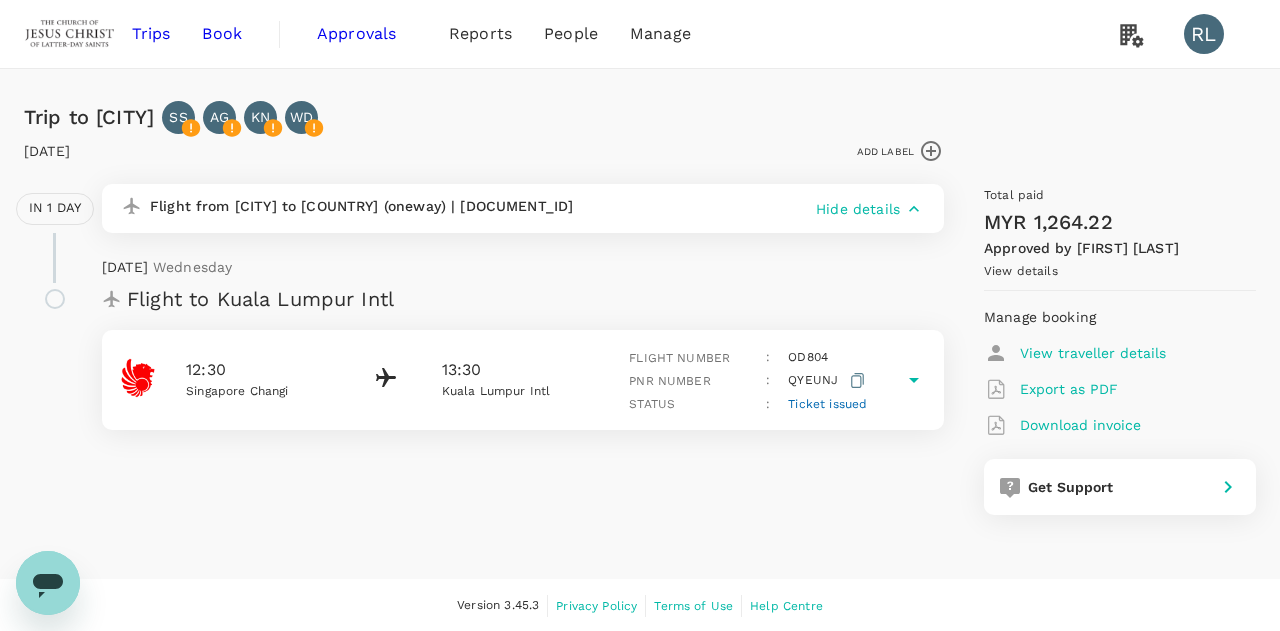 drag, startPoint x: 594, startPoint y: 207, endPoint x: 467, endPoint y: 207, distance: 127 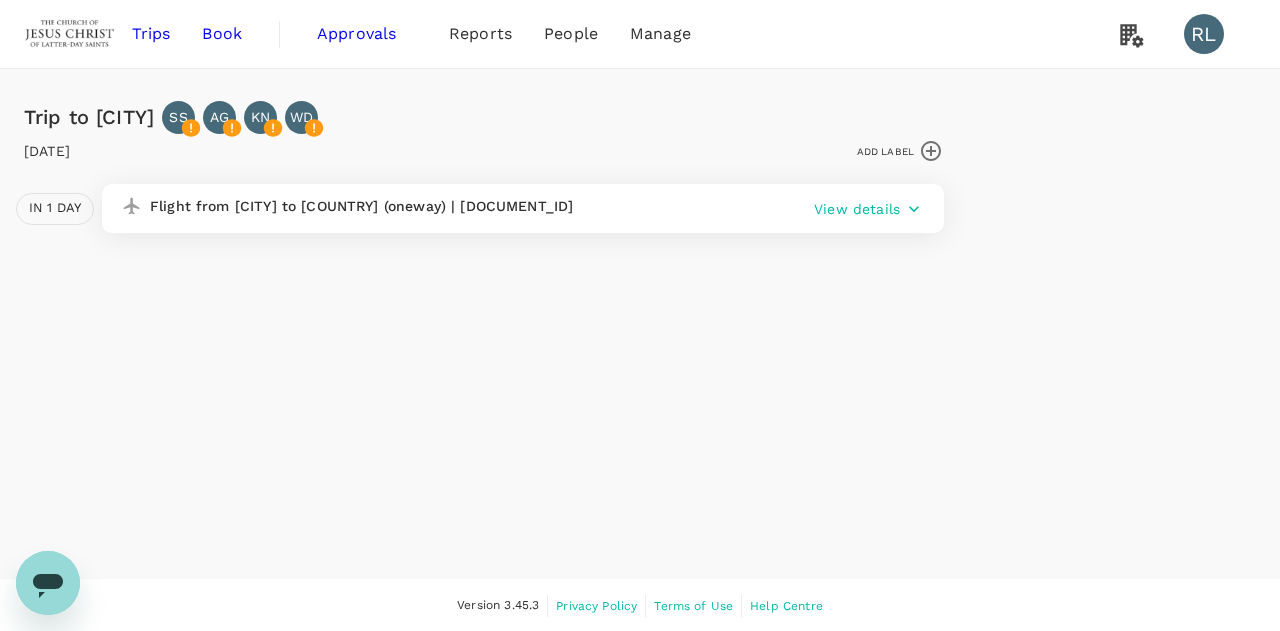 copy on "A20250620810517" 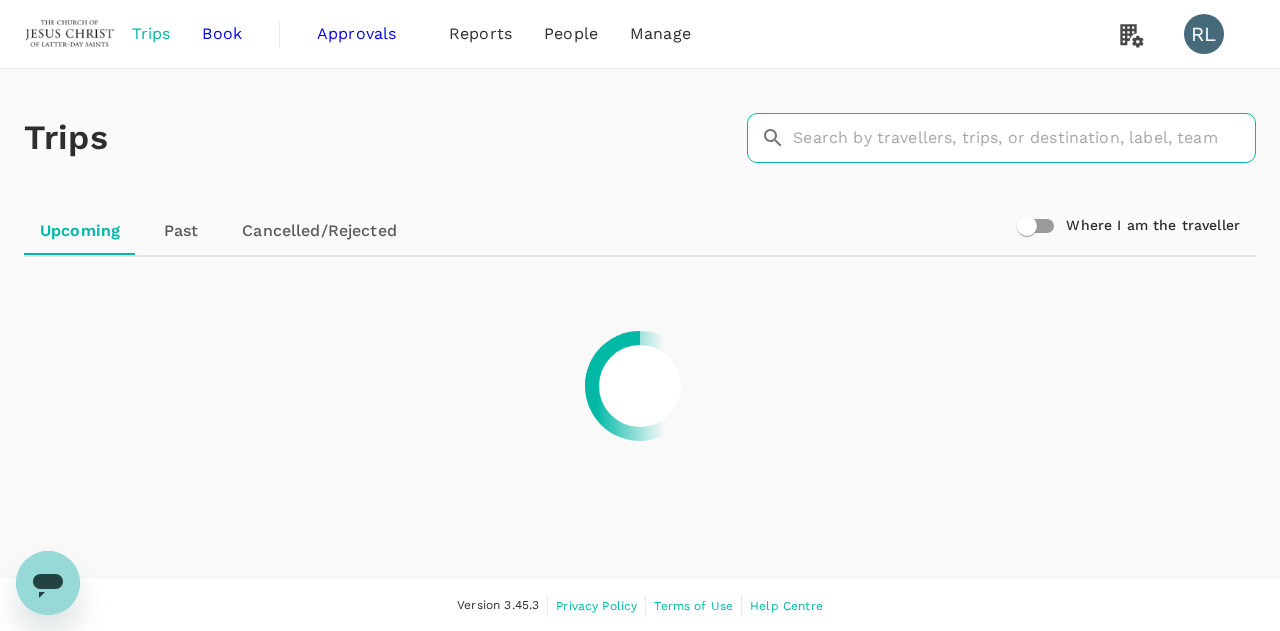 click at bounding box center (1024, 138) 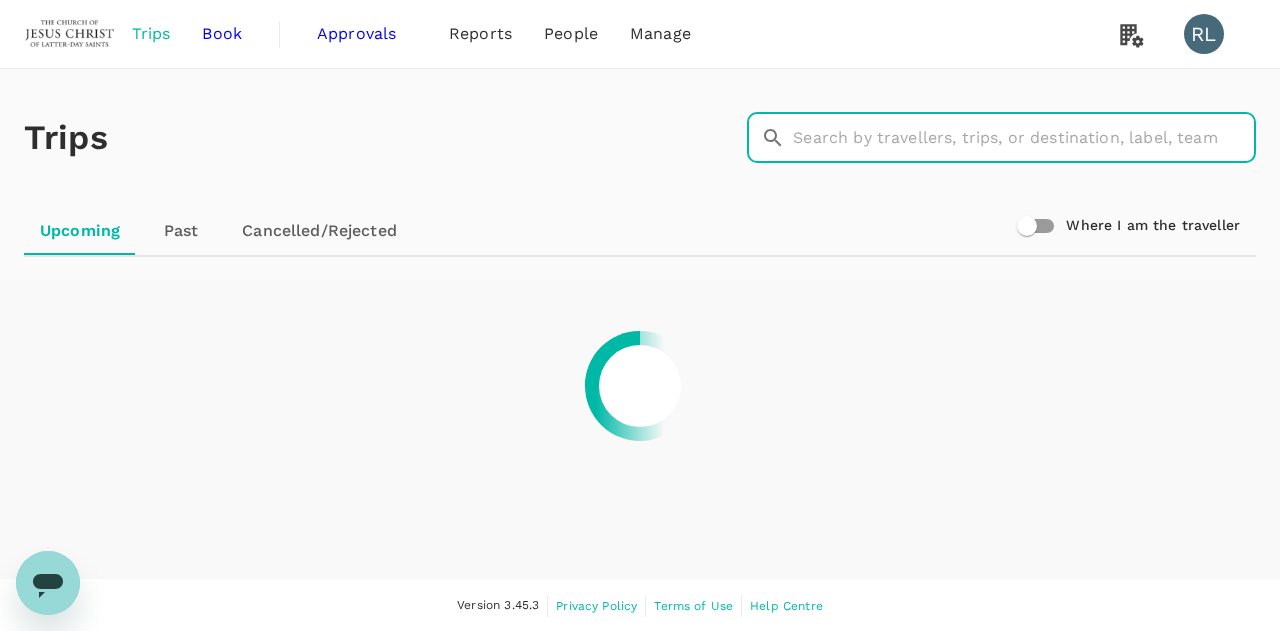 paste on "A20250620810517" 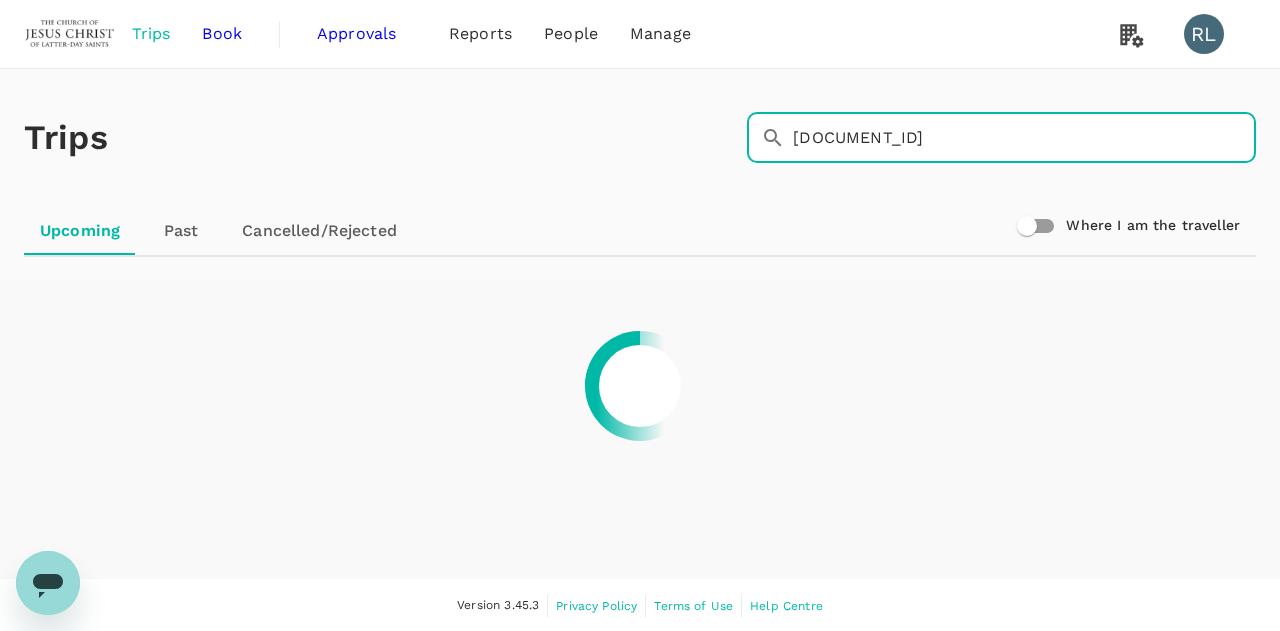 type on "A20250620810517" 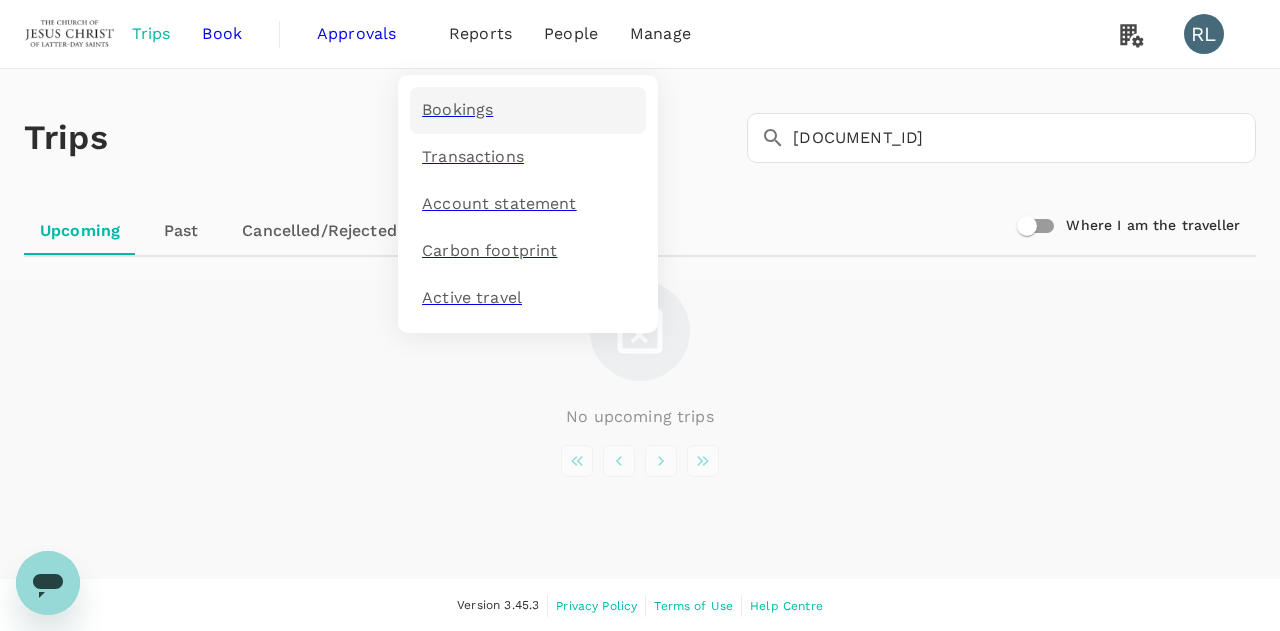 click on "Bookings" at bounding box center (457, 110) 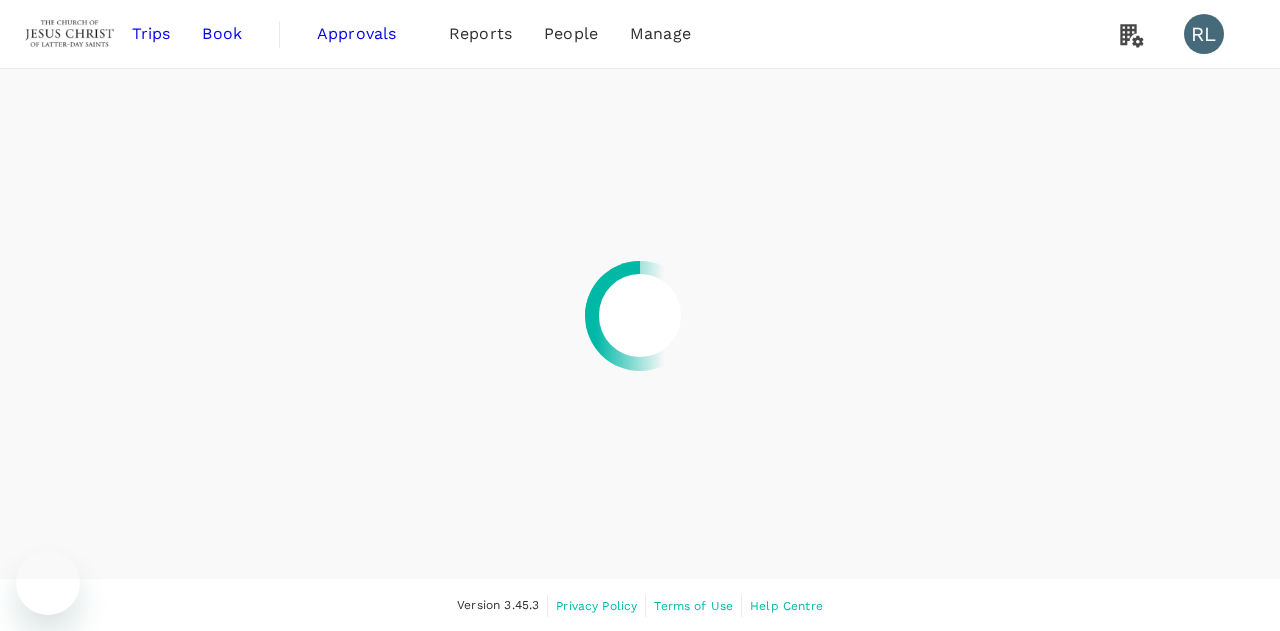 scroll, scrollTop: 0, scrollLeft: 0, axis: both 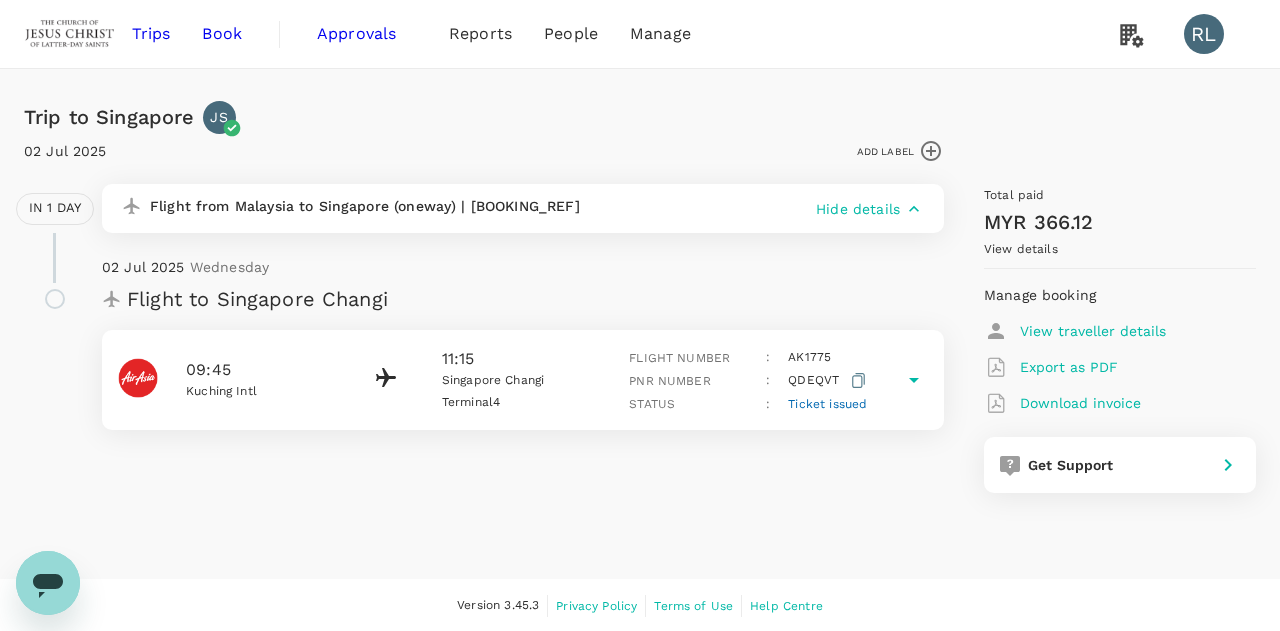 drag, startPoint x: 588, startPoint y: 207, endPoint x: 464, endPoint y: 209, distance: 124.01613 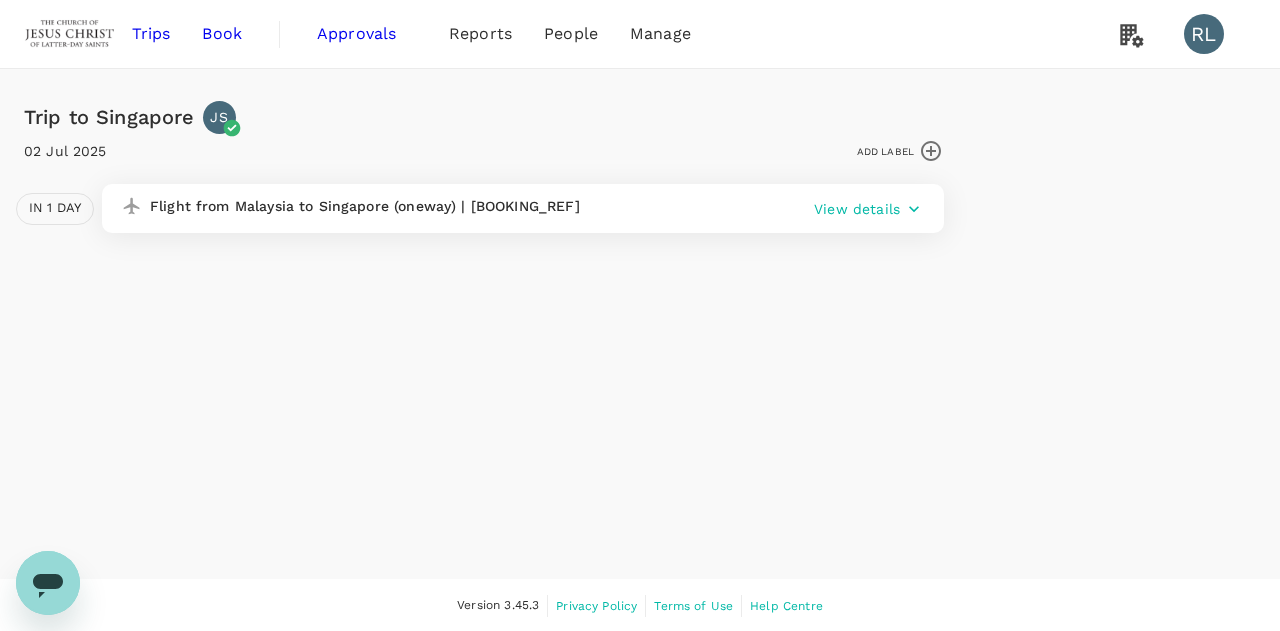 copy on "A20250627135226" 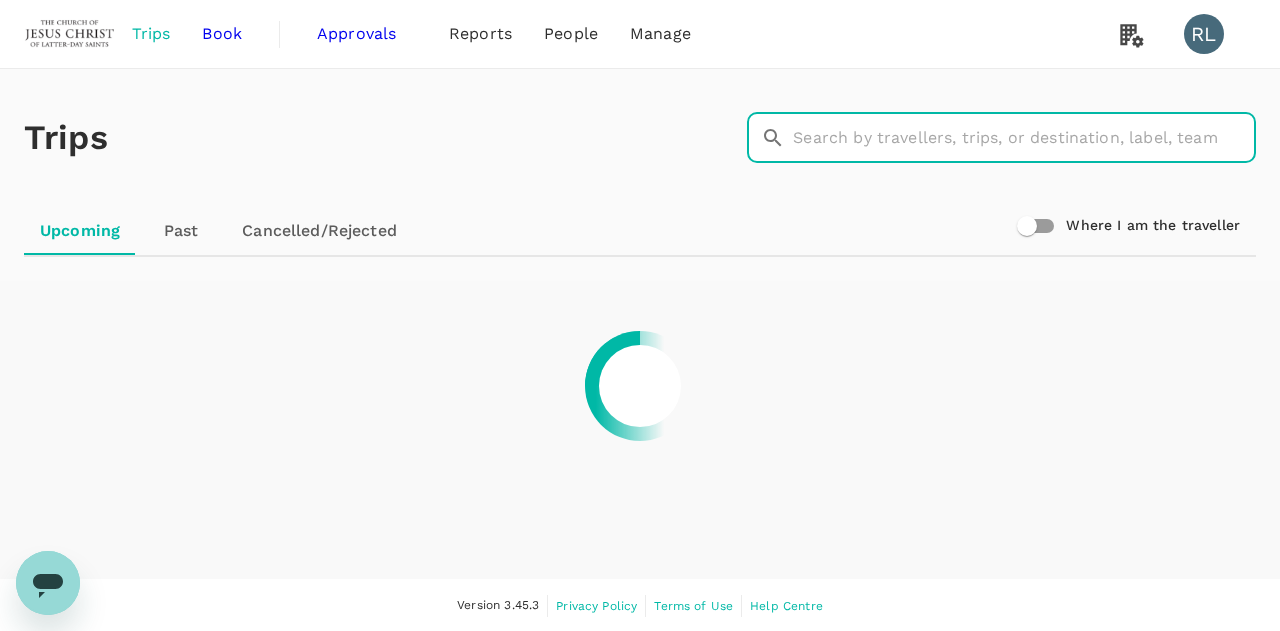 click at bounding box center (1024, 138) 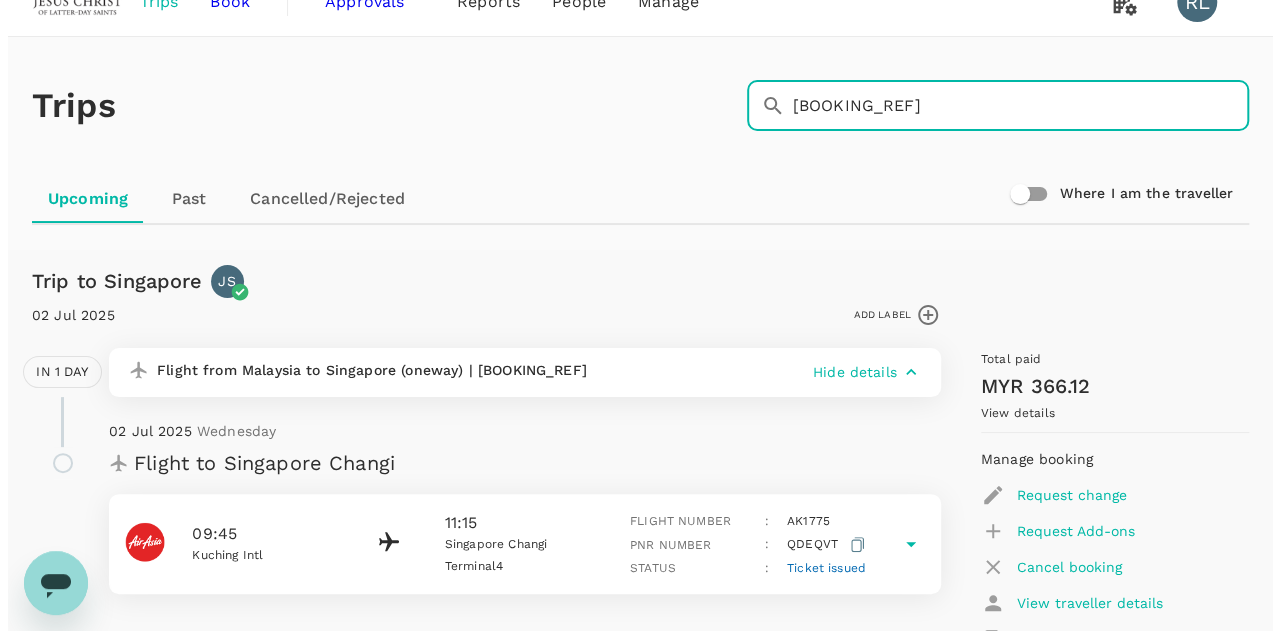 scroll, scrollTop: 0, scrollLeft: 0, axis: both 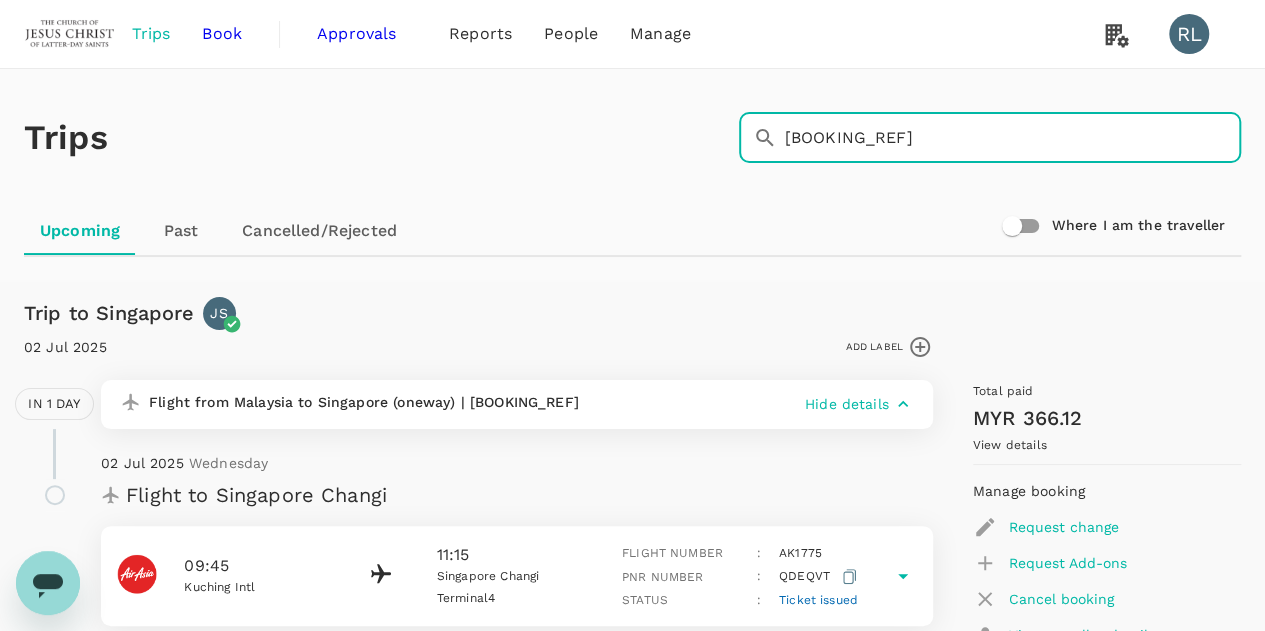 drag, startPoint x: 948, startPoint y: 141, endPoint x: 773, endPoint y: 126, distance: 175.64168 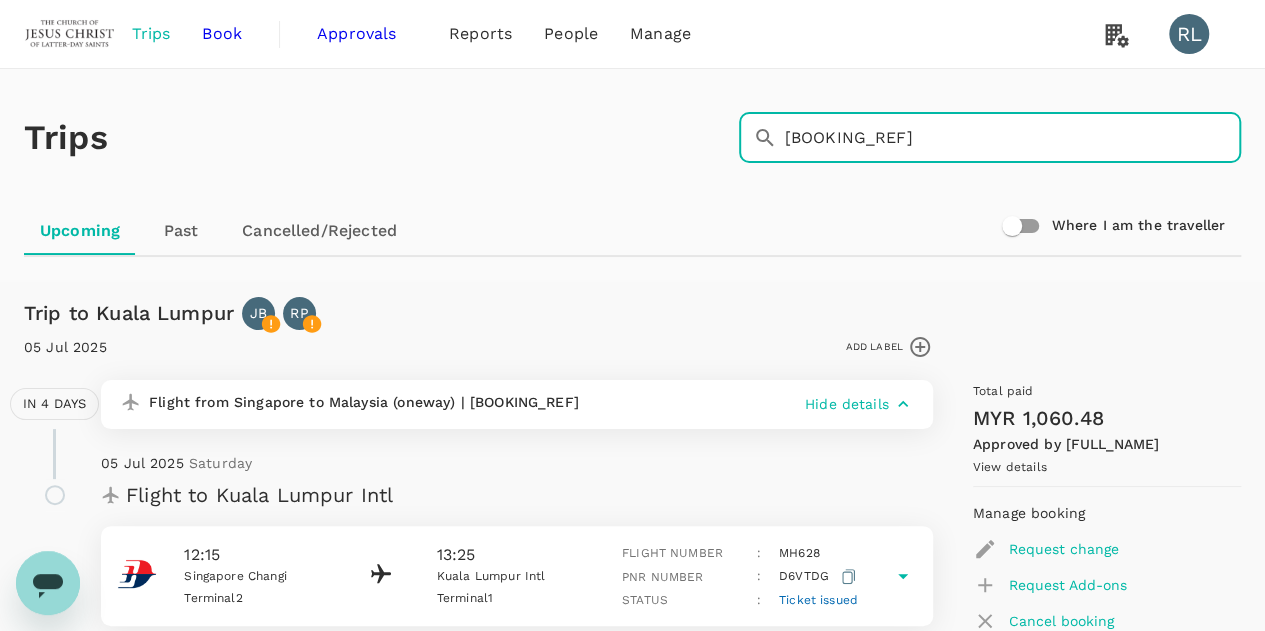 drag, startPoint x: 966, startPoint y: 149, endPoint x: 746, endPoint y: 140, distance: 220.18402 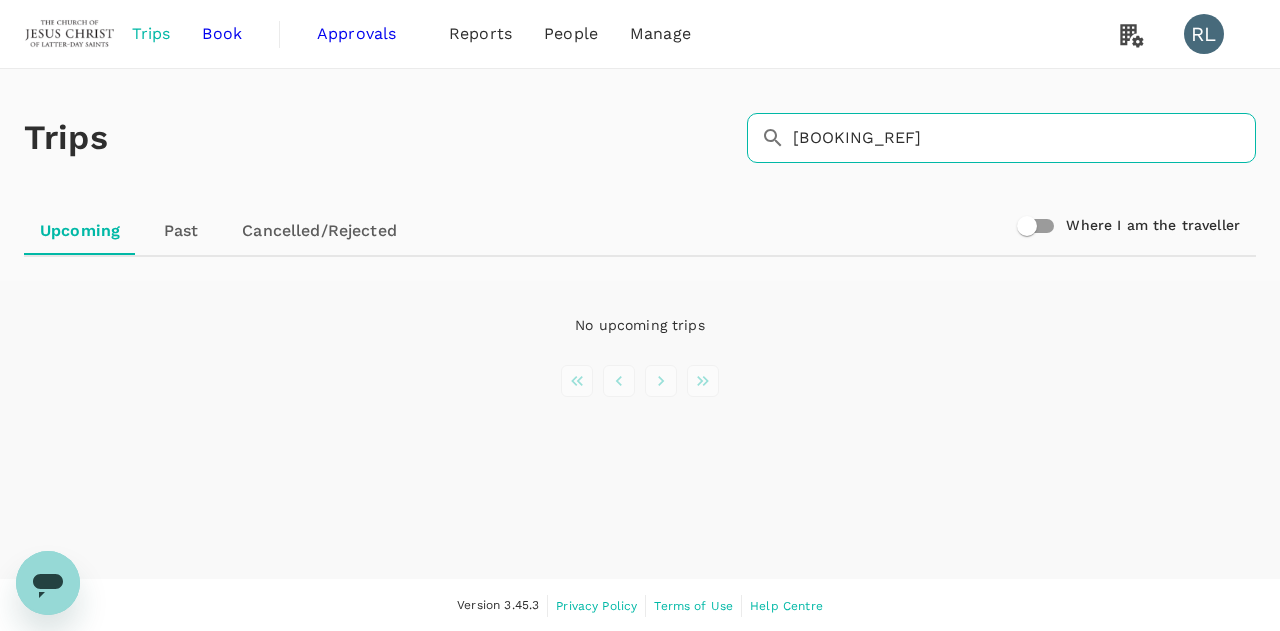 click on "​ A20250620810517 ​" at bounding box center [997, 134] 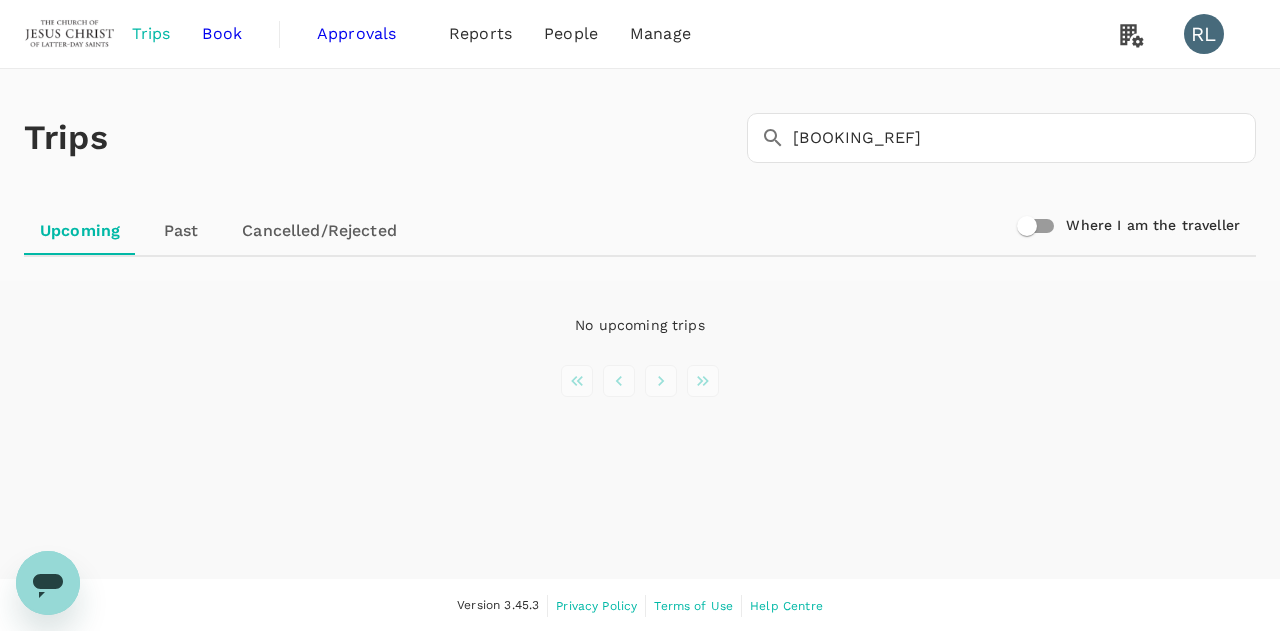 click at bounding box center (577, 381) 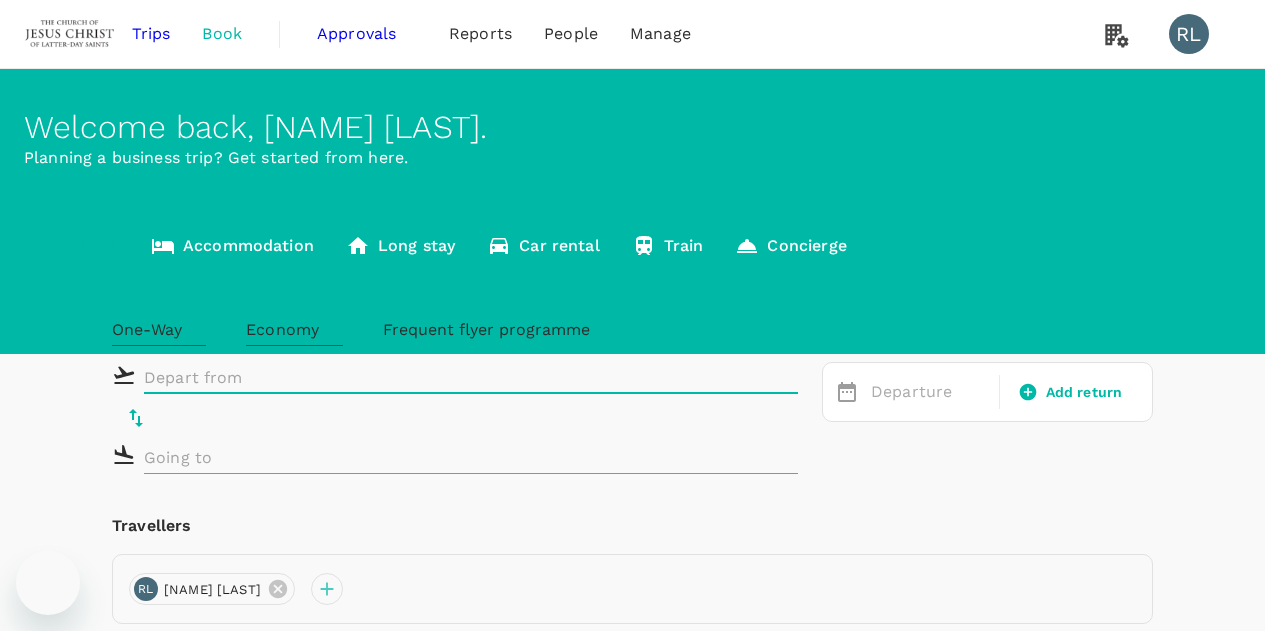 scroll, scrollTop: 0, scrollLeft: 0, axis: both 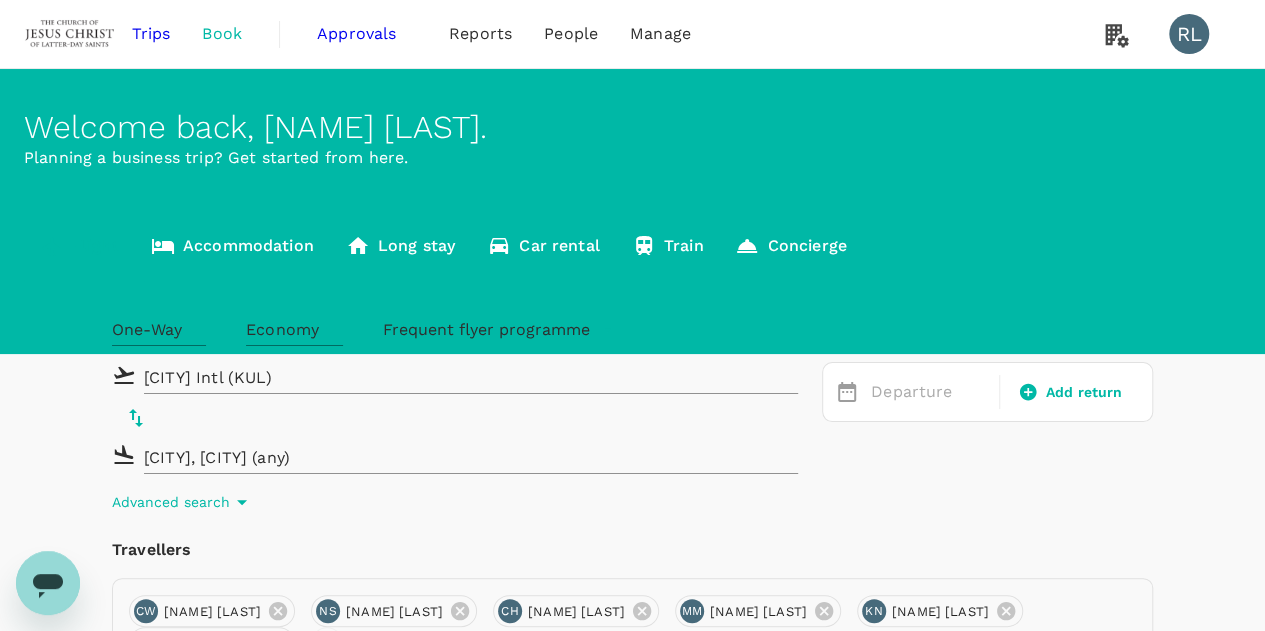 click on "Trips" at bounding box center (151, 34) 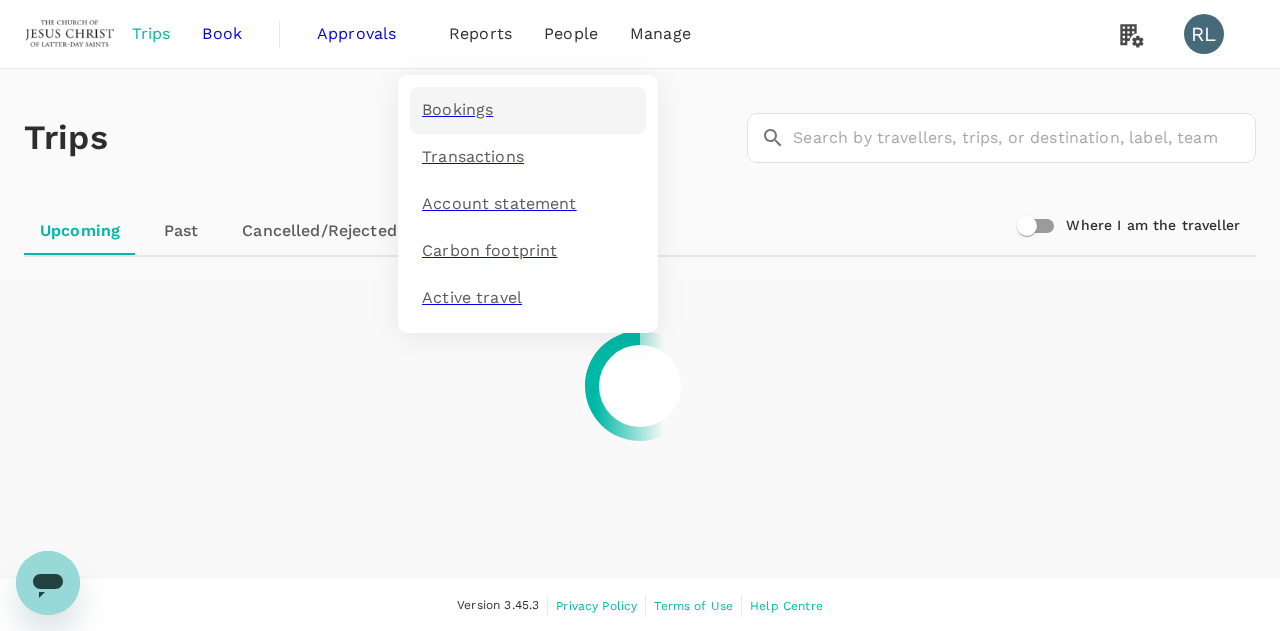 click on "Bookings" at bounding box center (457, 110) 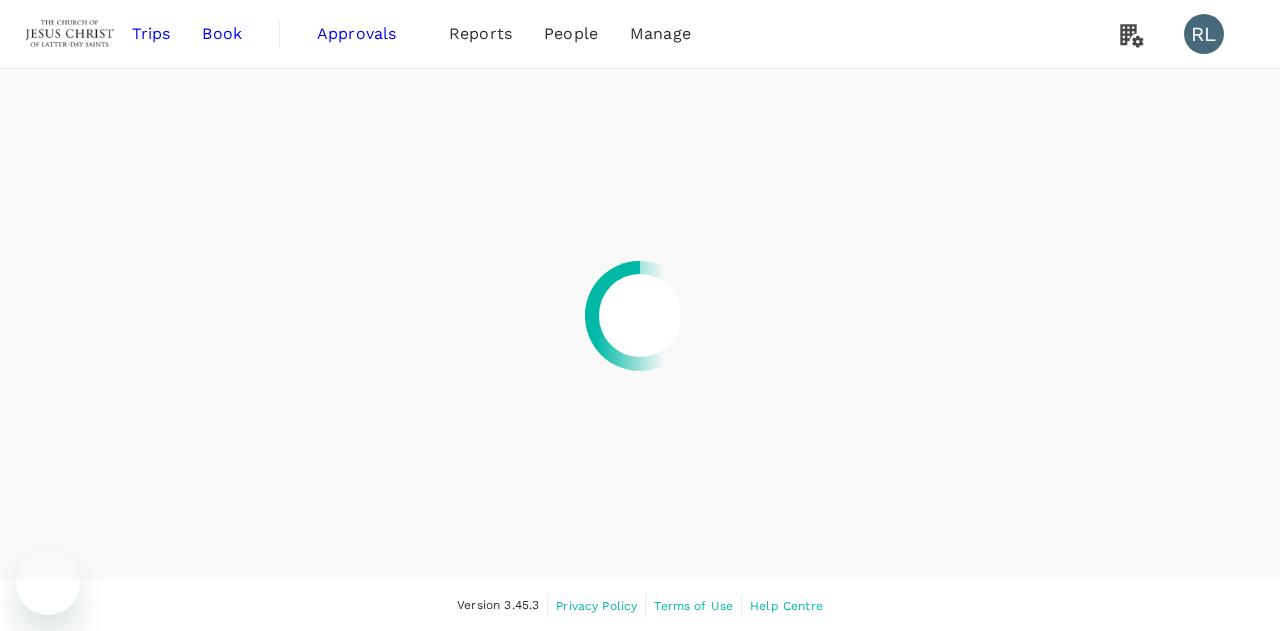 scroll, scrollTop: 0, scrollLeft: 0, axis: both 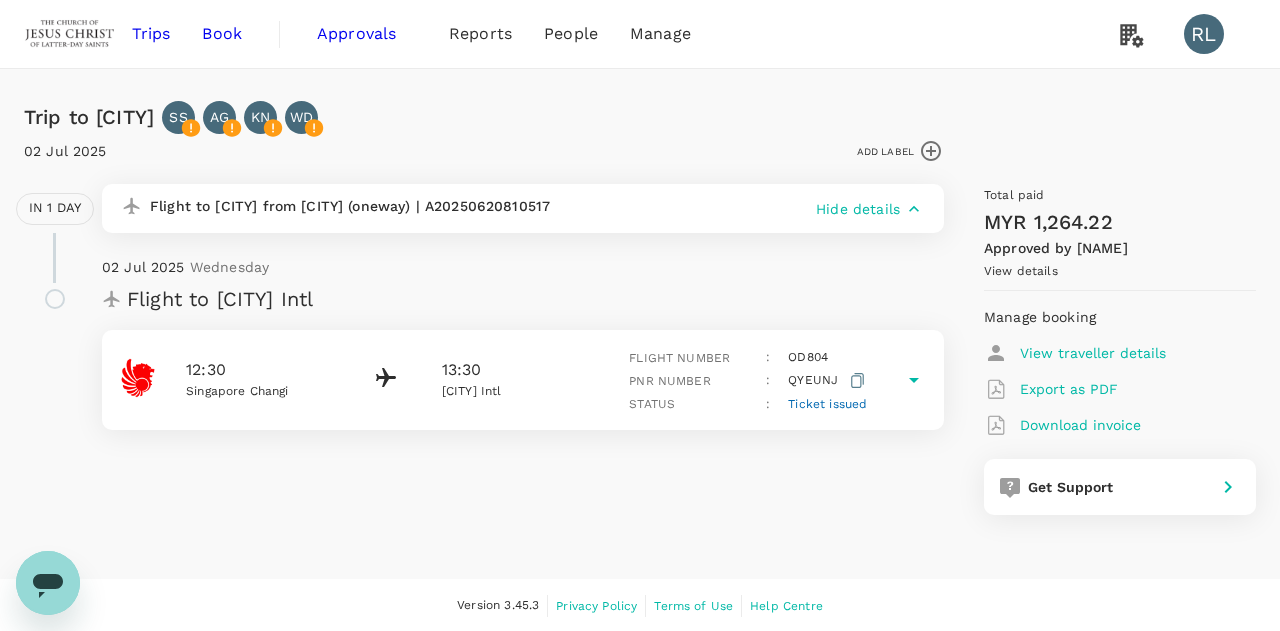click on "Ticket issued" at bounding box center (827, 404) 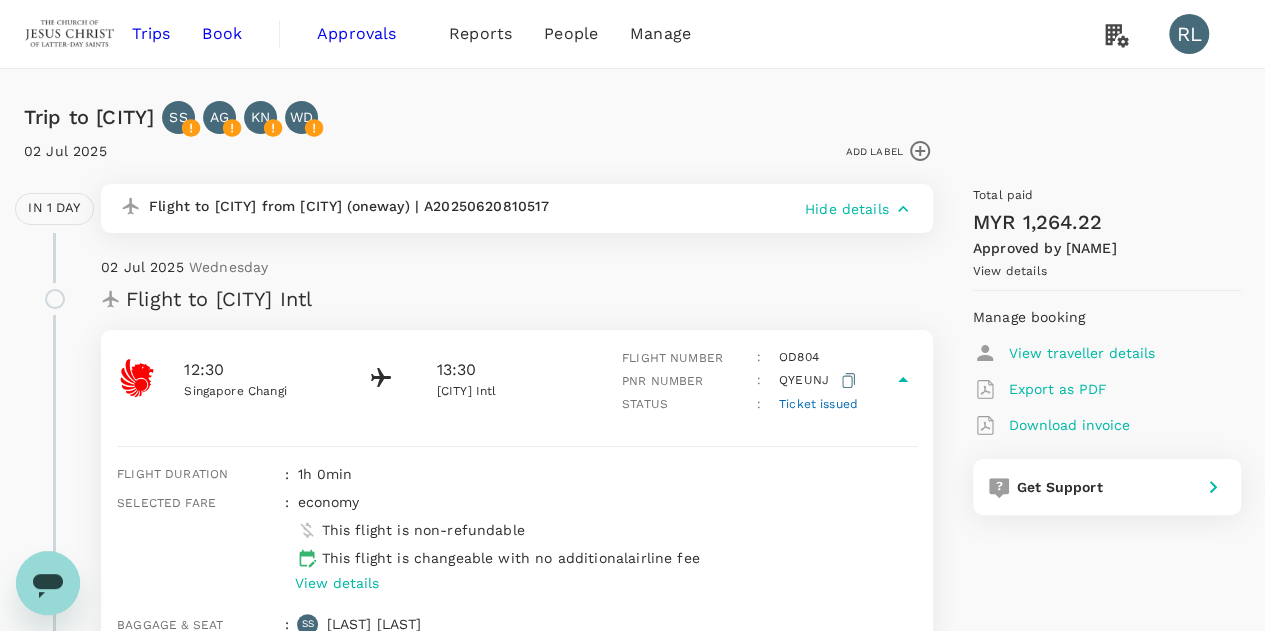 click on "Ticket issued" at bounding box center [818, 404] 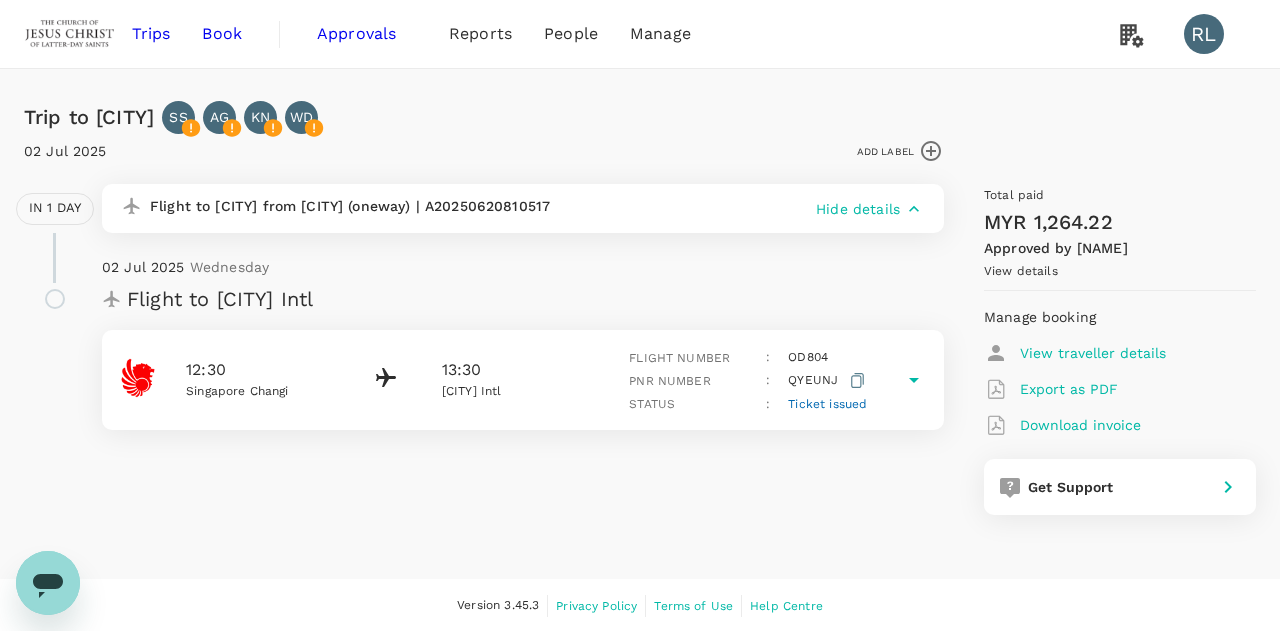 click on "Ticket issued" at bounding box center (827, 404) 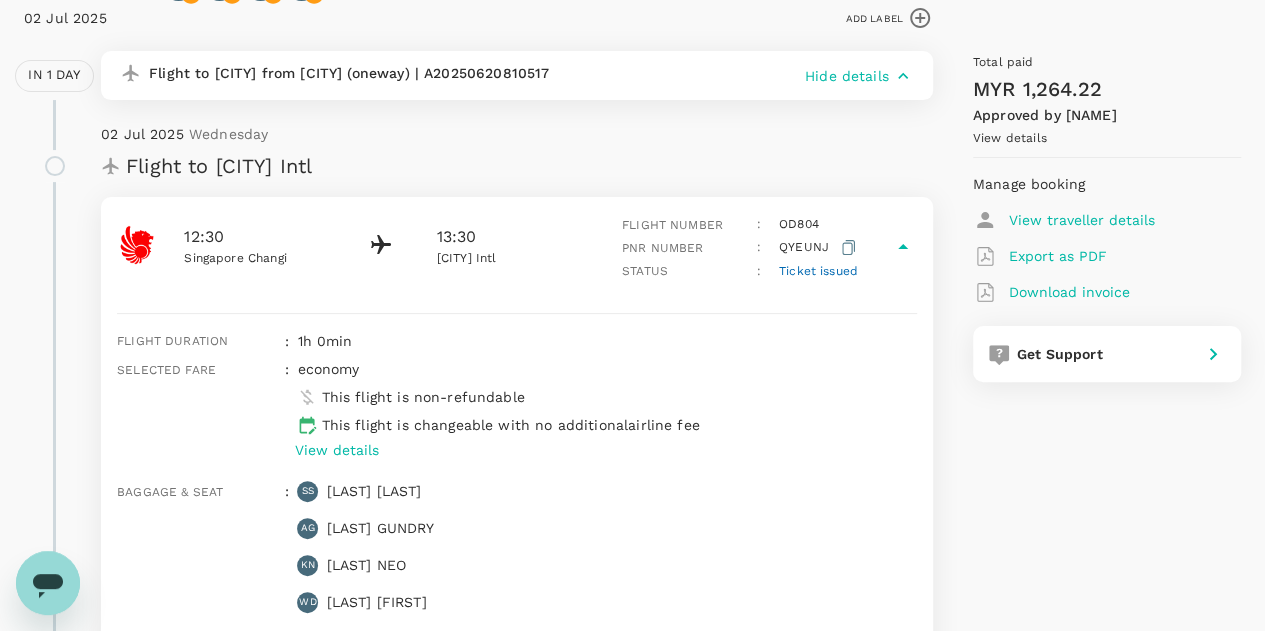 scroll, scrollTop: 227, scrollLeft: 0, axis: vertical 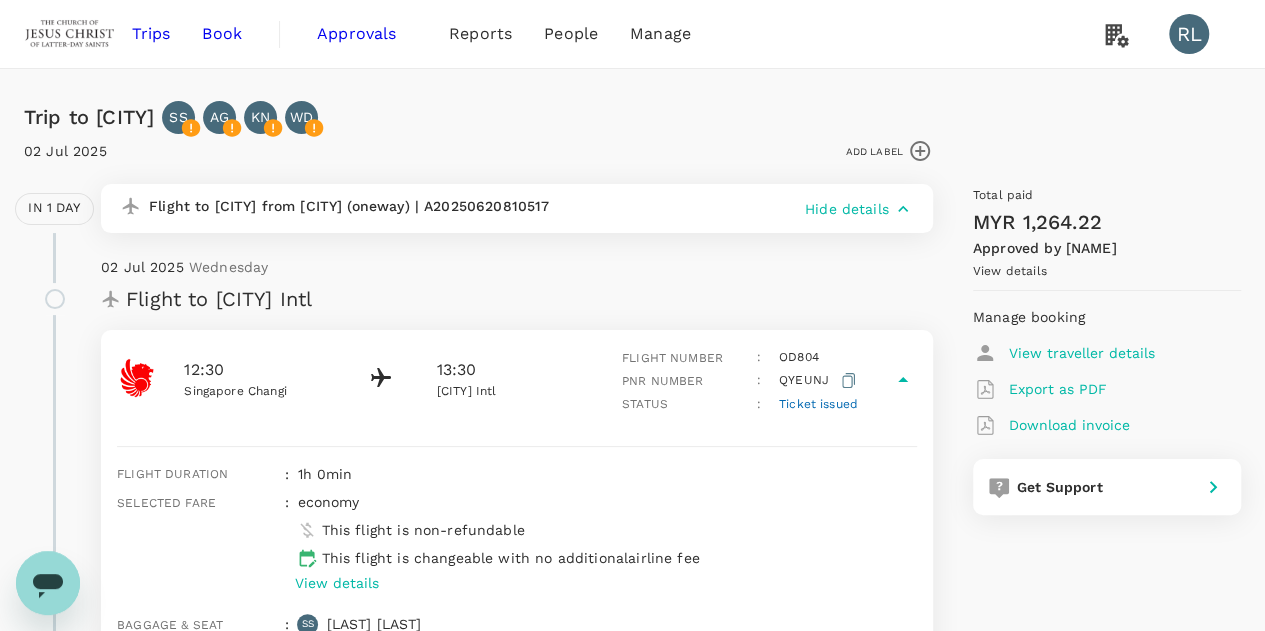 click on "View details" at bounding box center (1010, 271) 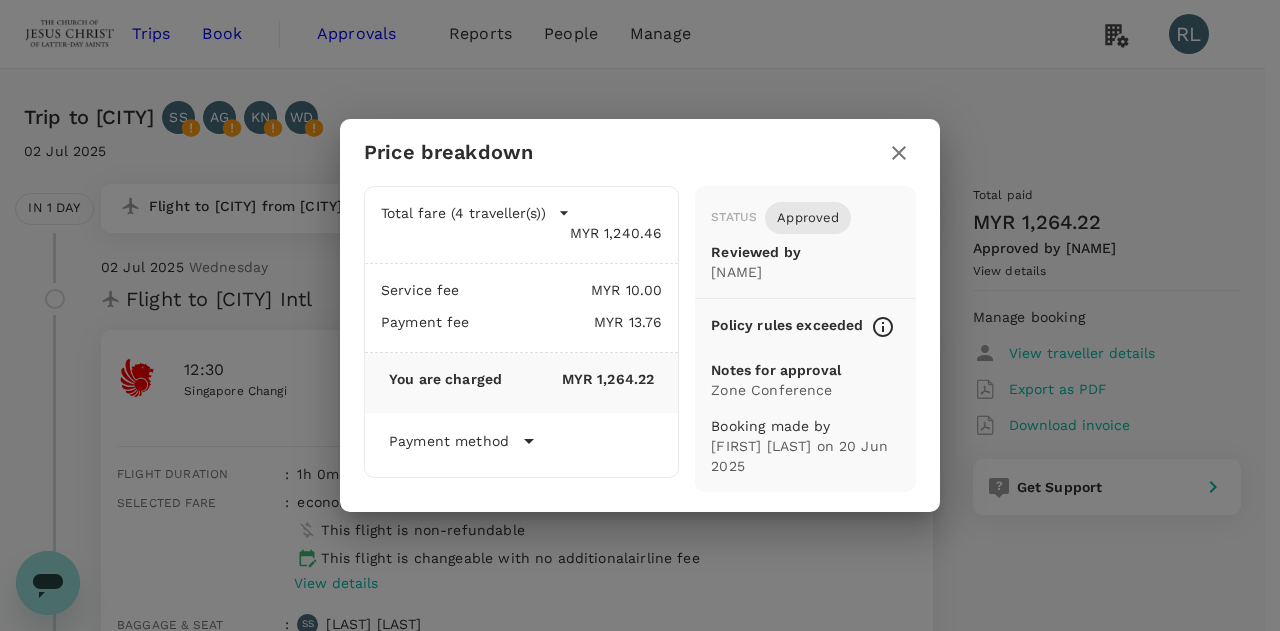 click at bounding box center (899, 153) 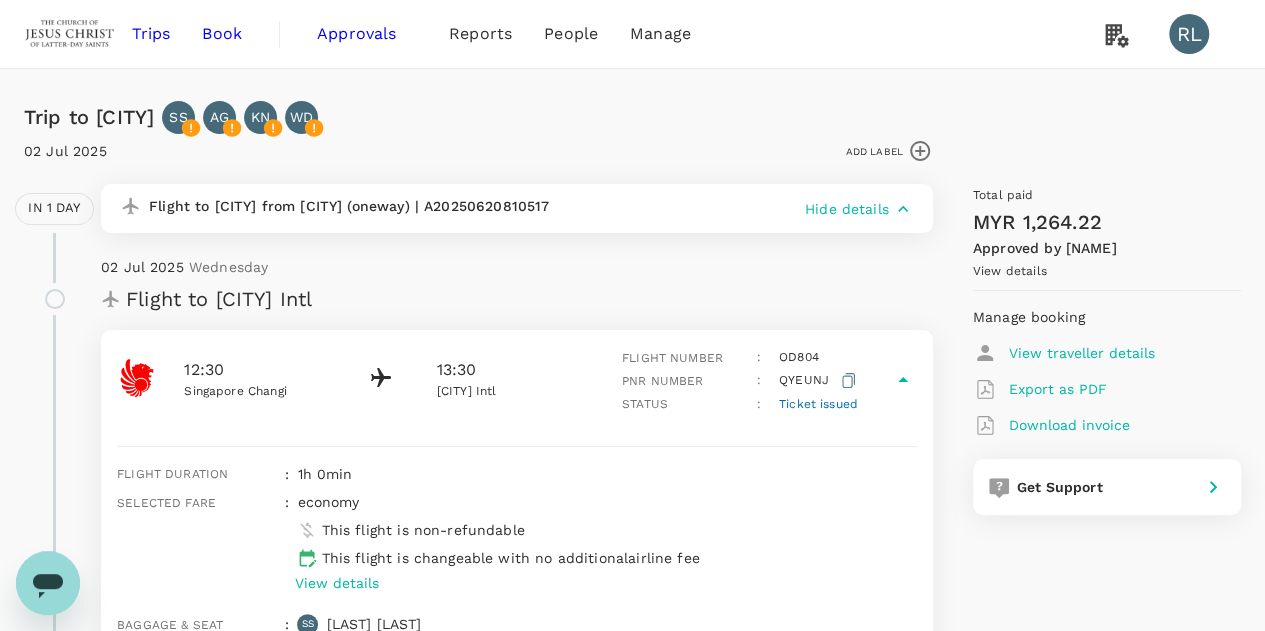 click on "View details" at bounding box center (1010, 271) 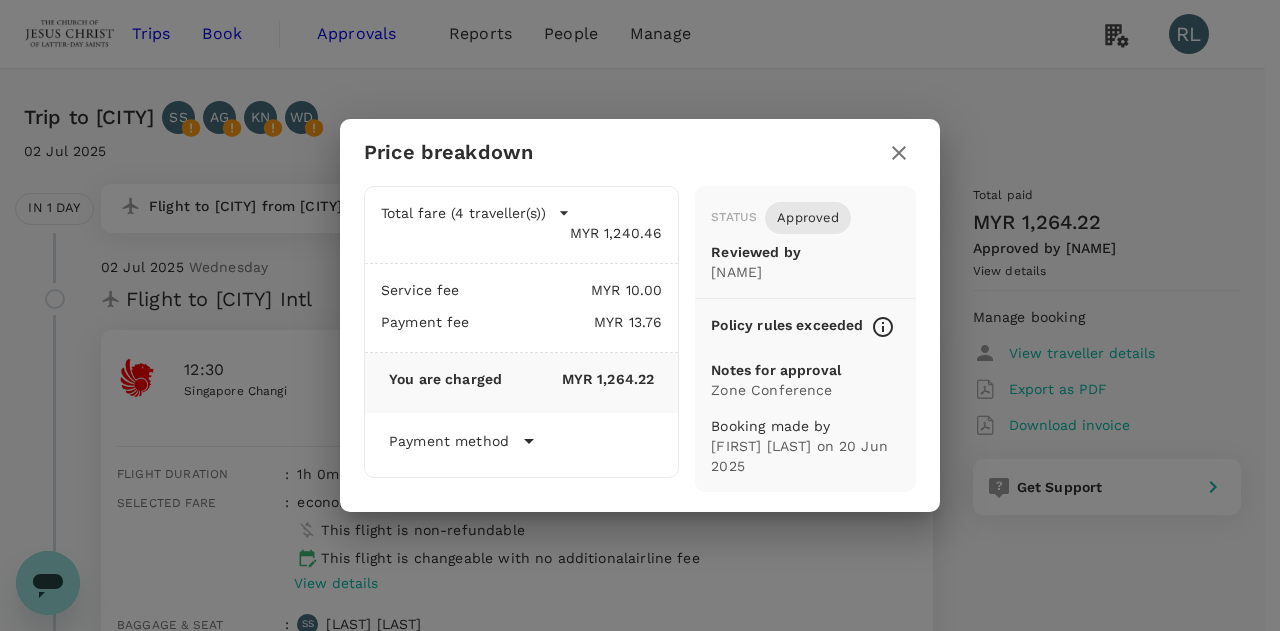 click at bounding box center (899, 153) 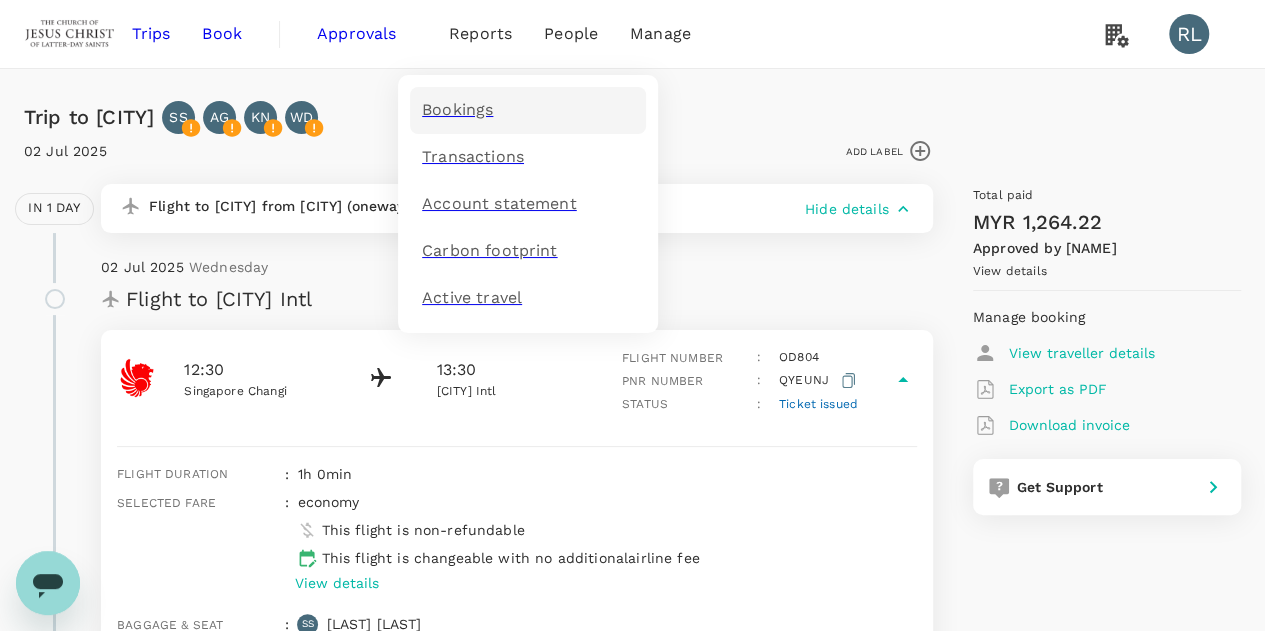 click on "Bookings" at bounding box center (457, 110) 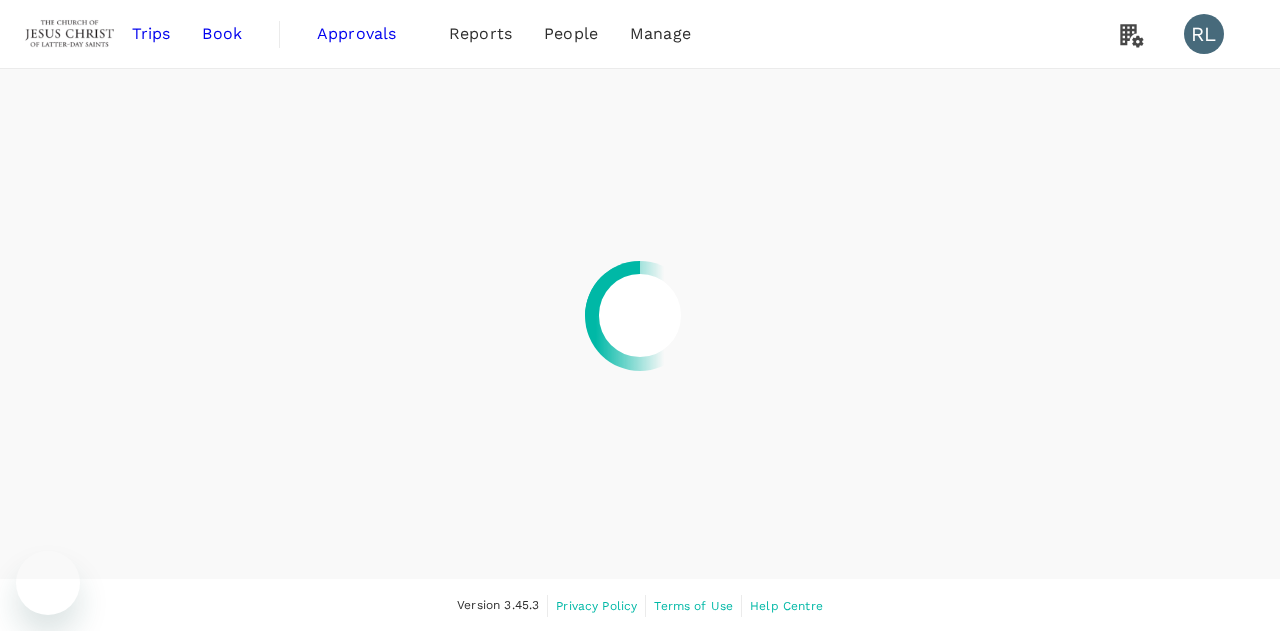 scroll, scrollTop: 0, scrollLeft: 0, axis: both 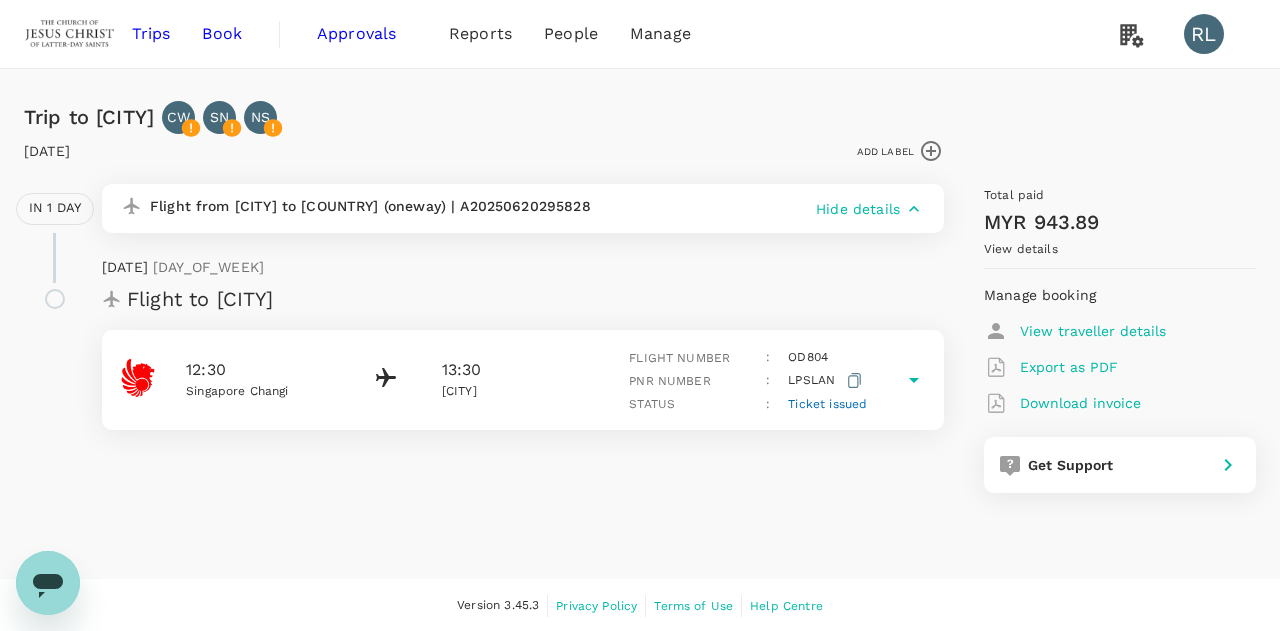 click on "View details" at bounding box center [1021, 249] 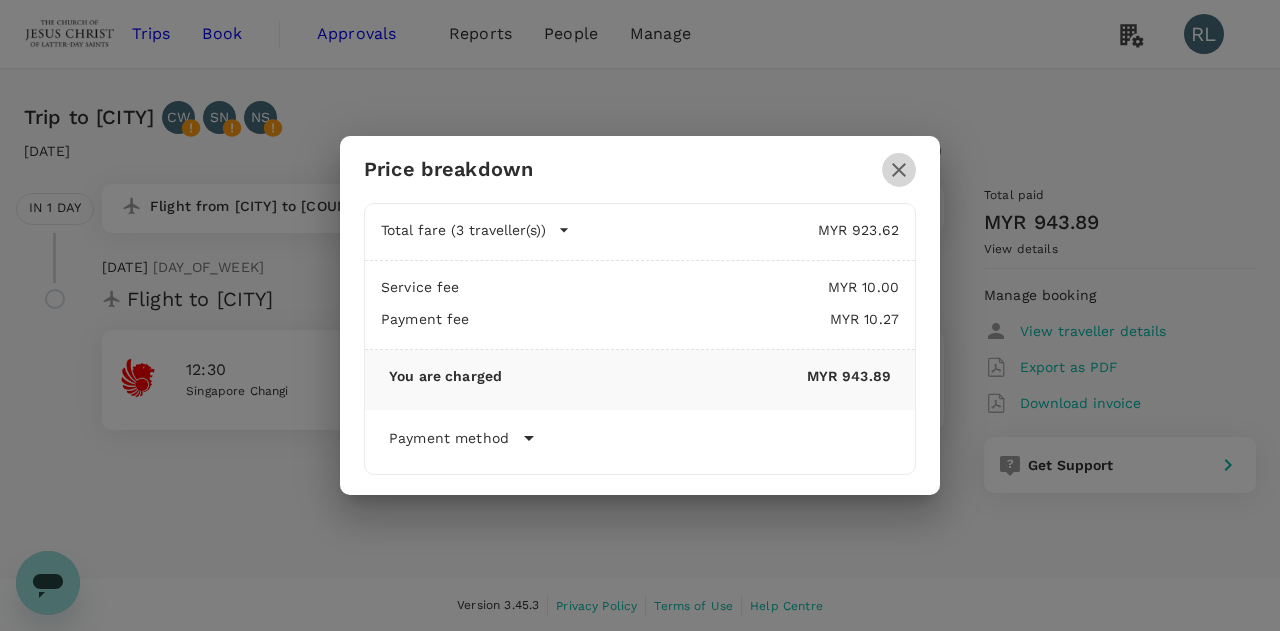 click at bounding box center [899, 170] 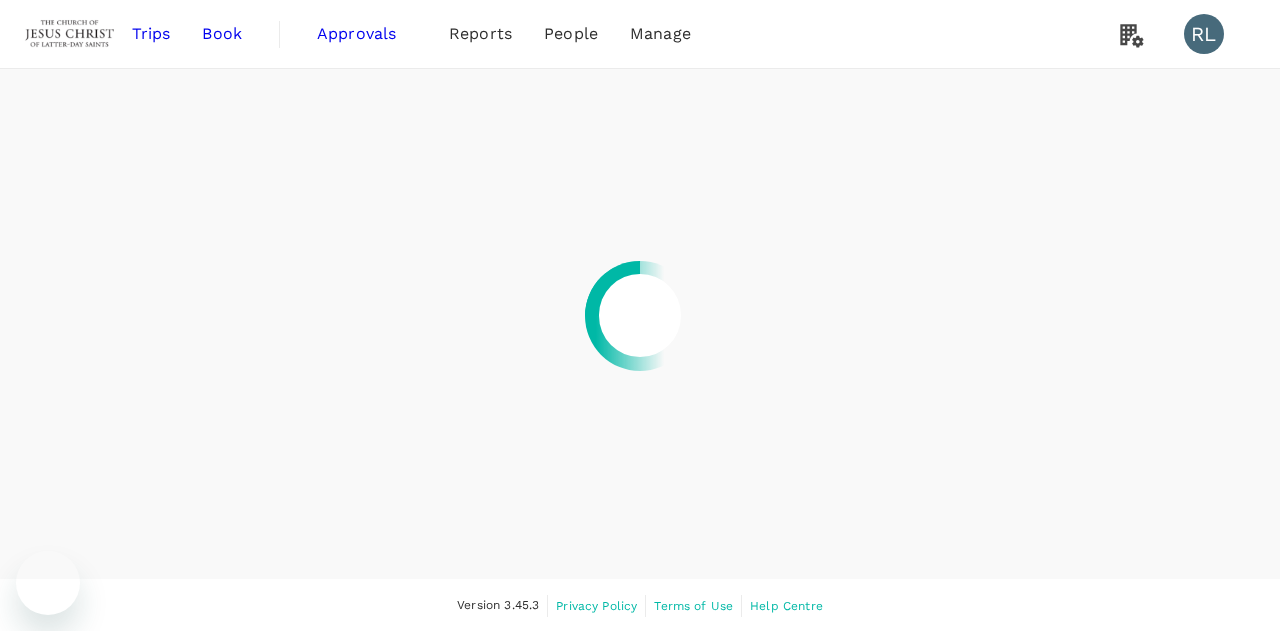 scroll, scrollTop: 0, scrollLeft: 0, axis: both 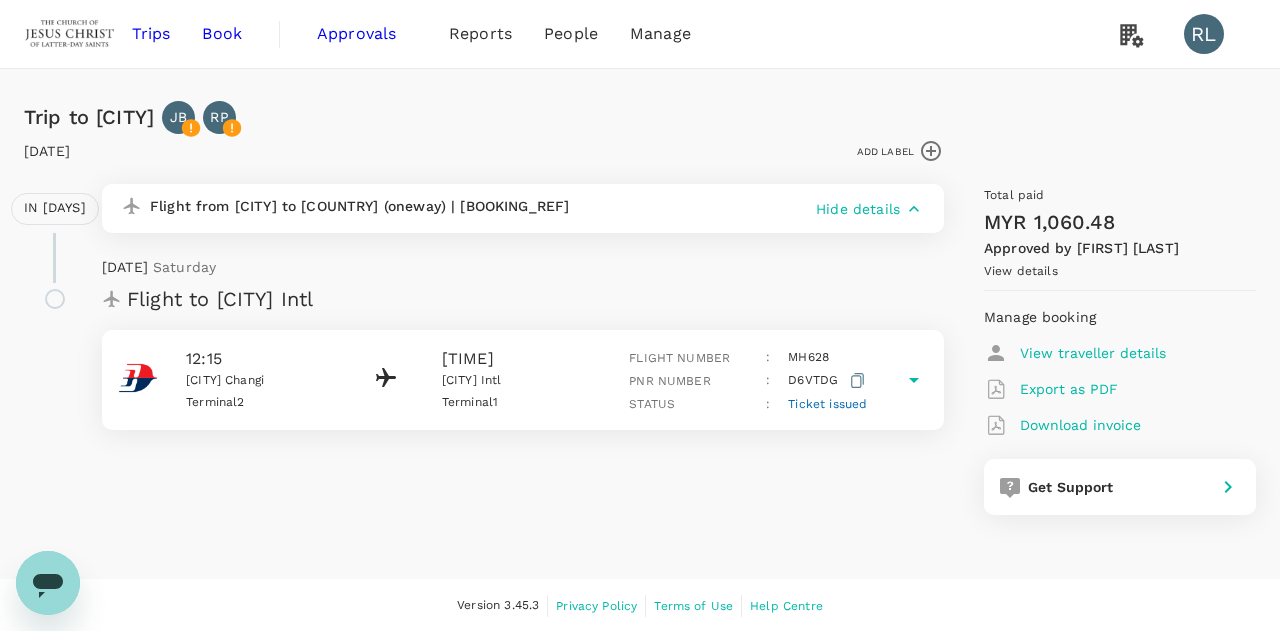 drag, startPoint x: 589, startPoint y: 207, endPoint x: 464, endPoint y: 211, distance: 125.06398 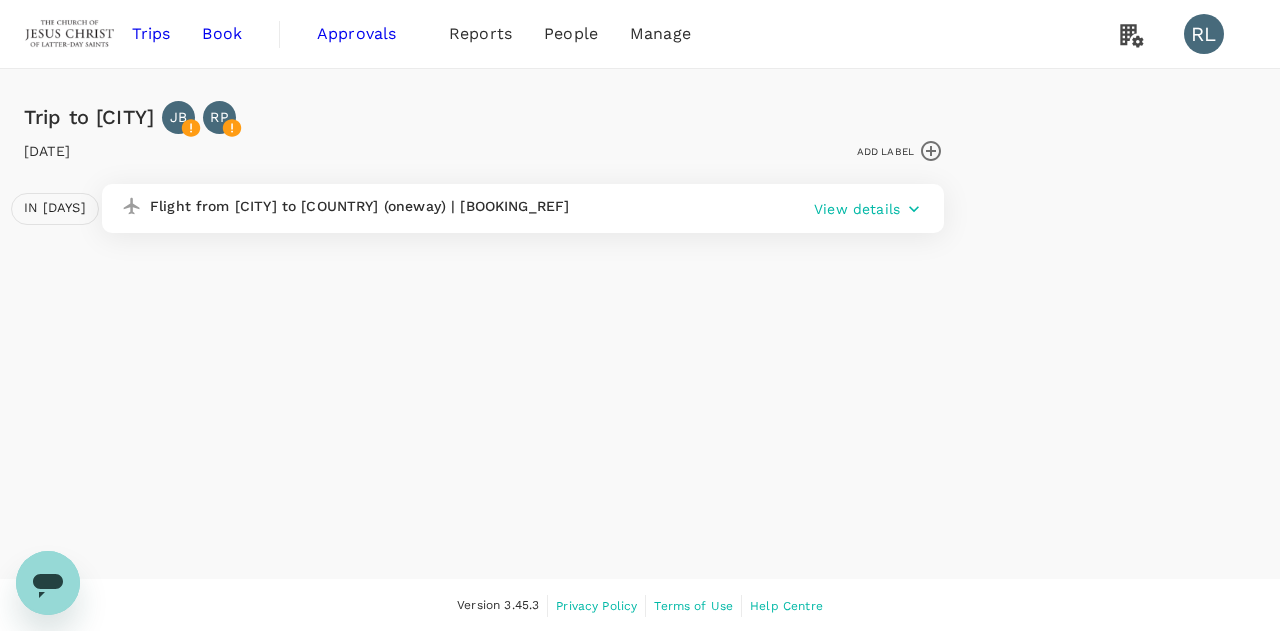 copy on "A20250620111671" 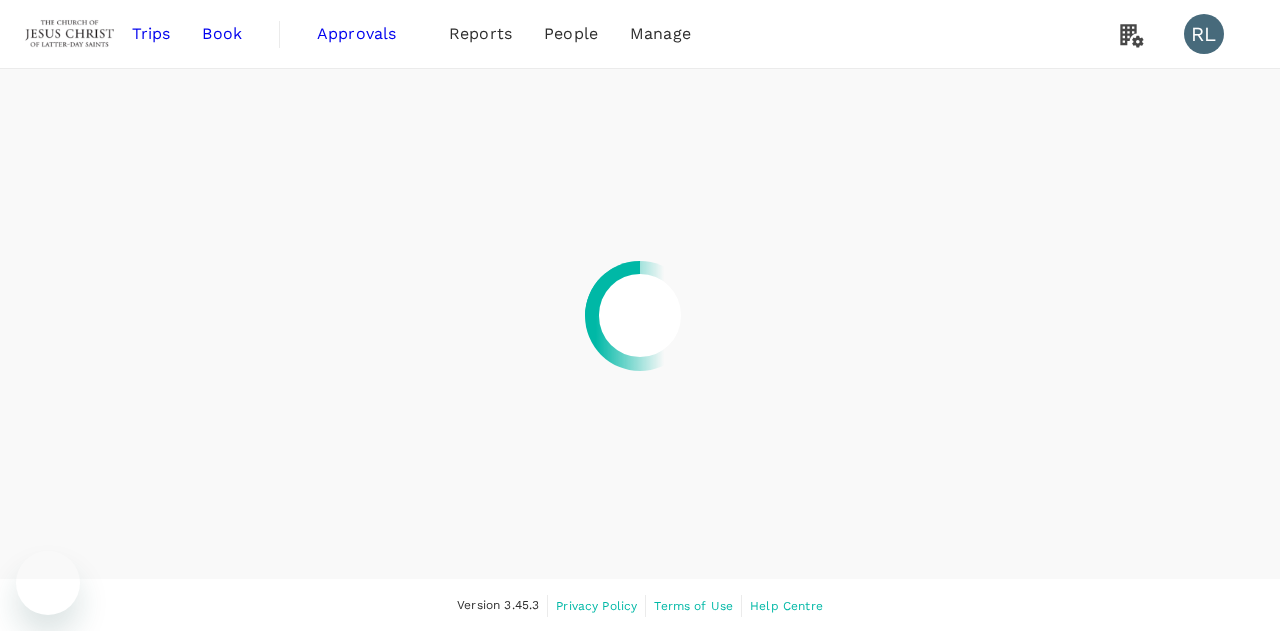 scroll, scrollTop: 0, scrollLeft: 0, axis: both 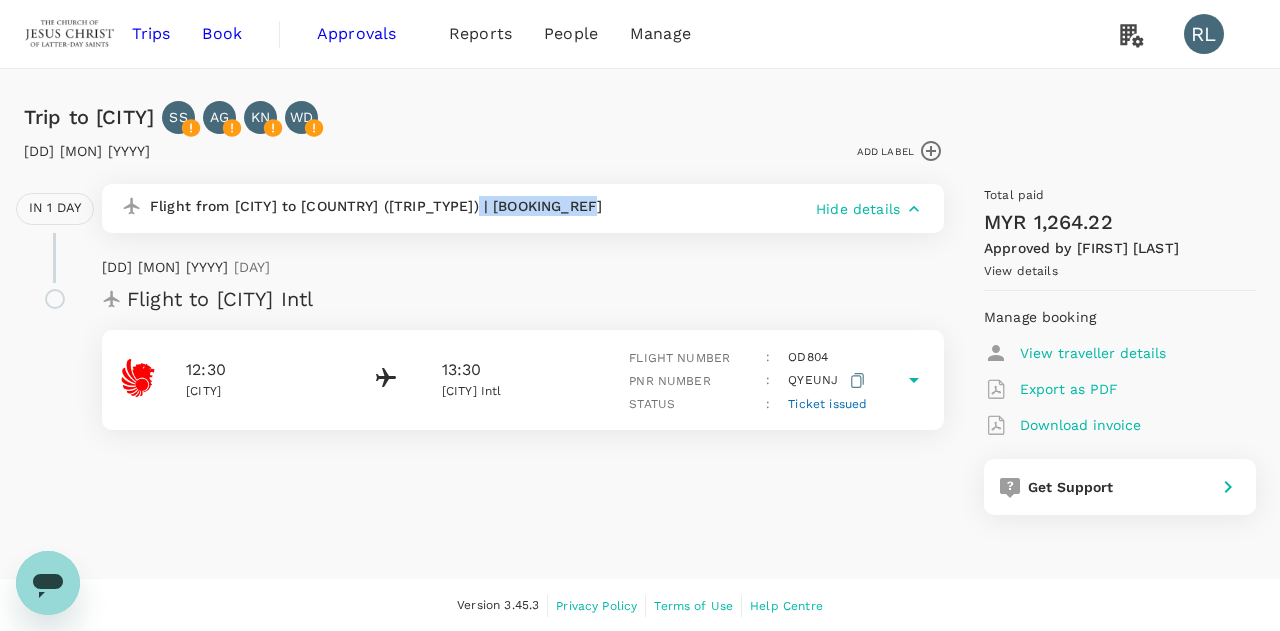 drag, startPoint x: 591, startPoint y: 208, endPoint x: 467, endPoint y: 207, distance: 124.004036 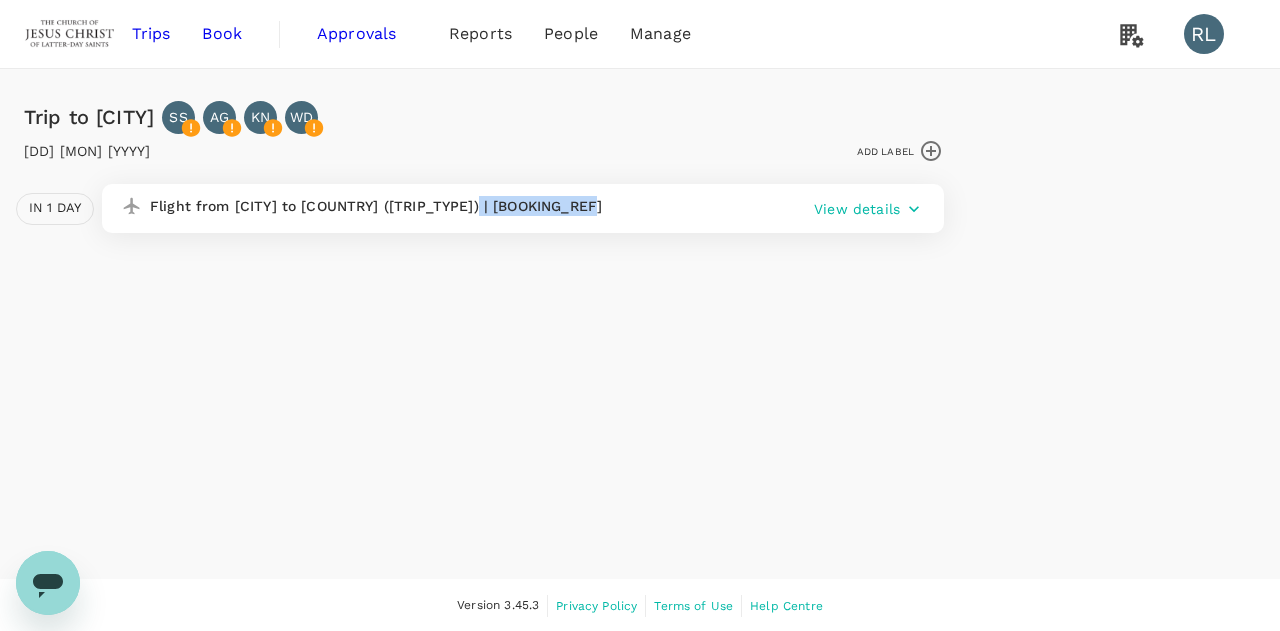 copy on "A20250620810517" 